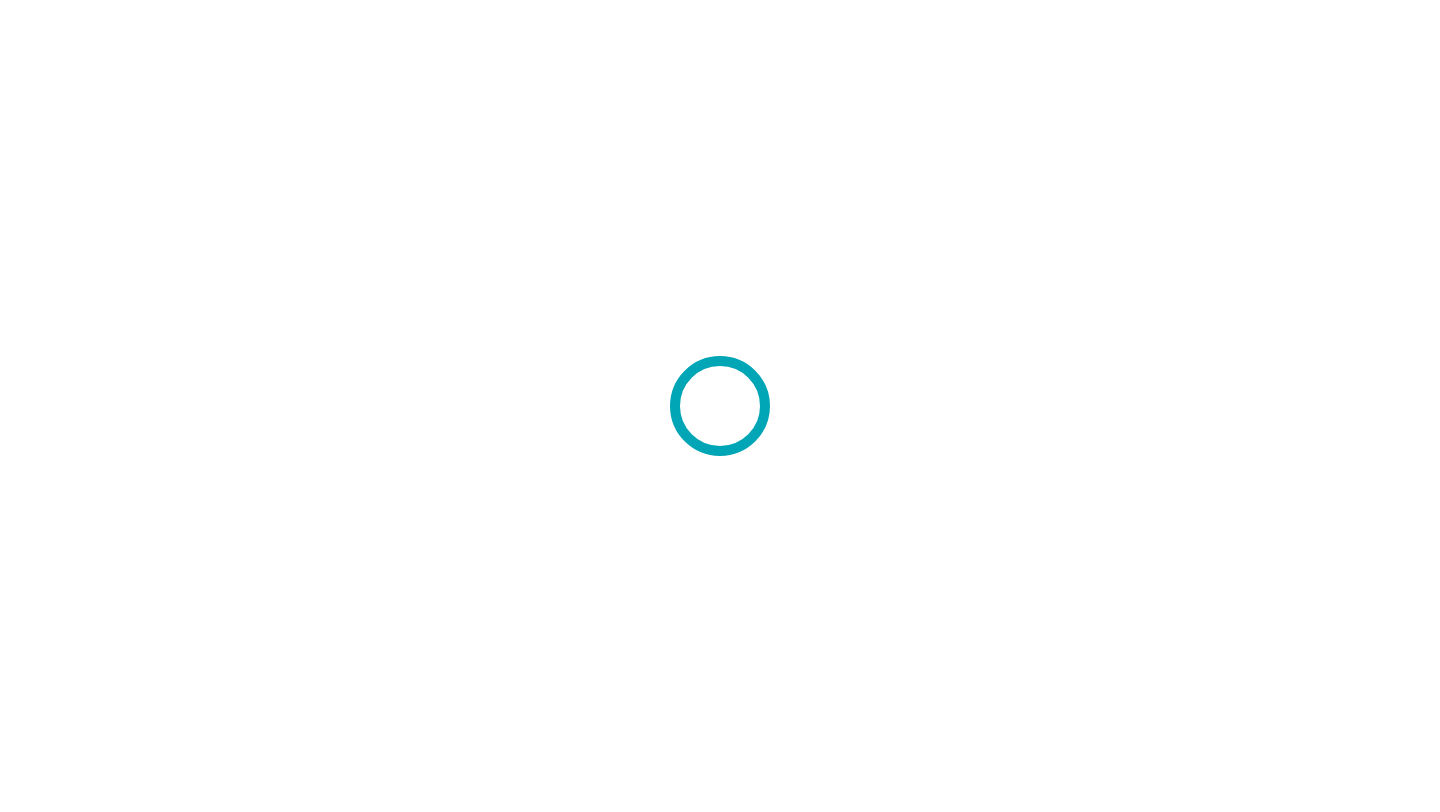 scroll, scrollTop: 0, scrollLeft: 0, axis: both 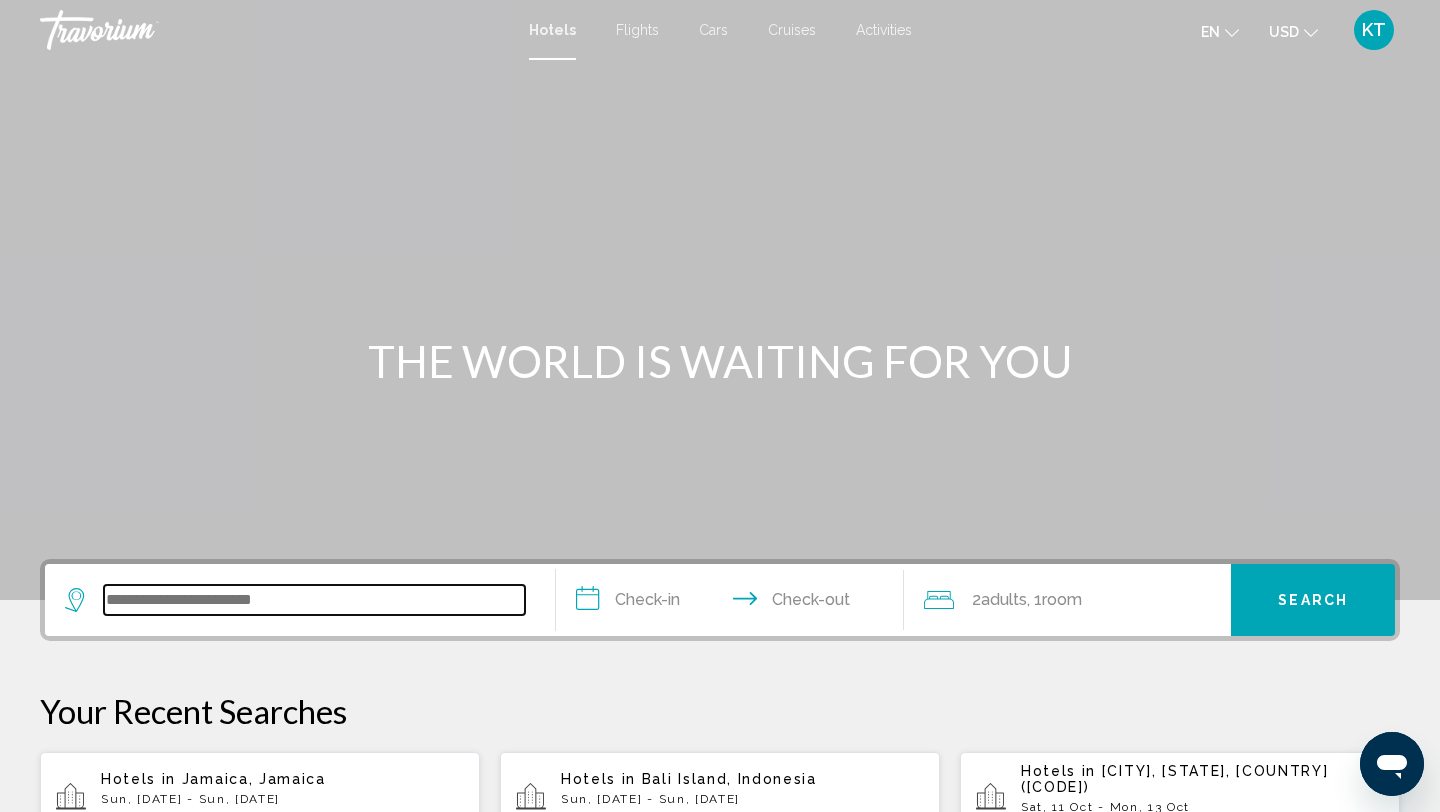 click at bounding box center [314, 600] 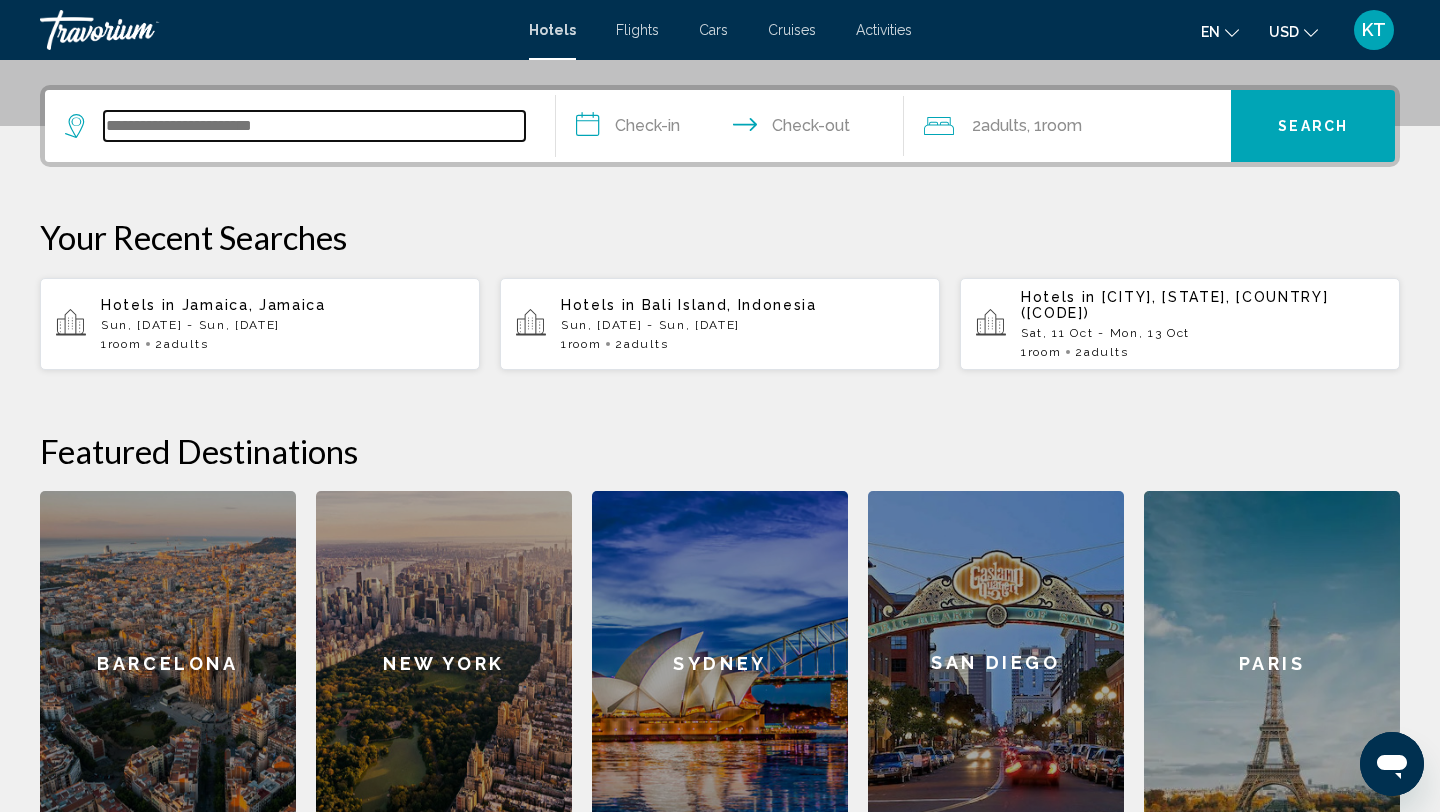 scroll, scrollTop: 494, scrollLeft: 0, axis: vertical 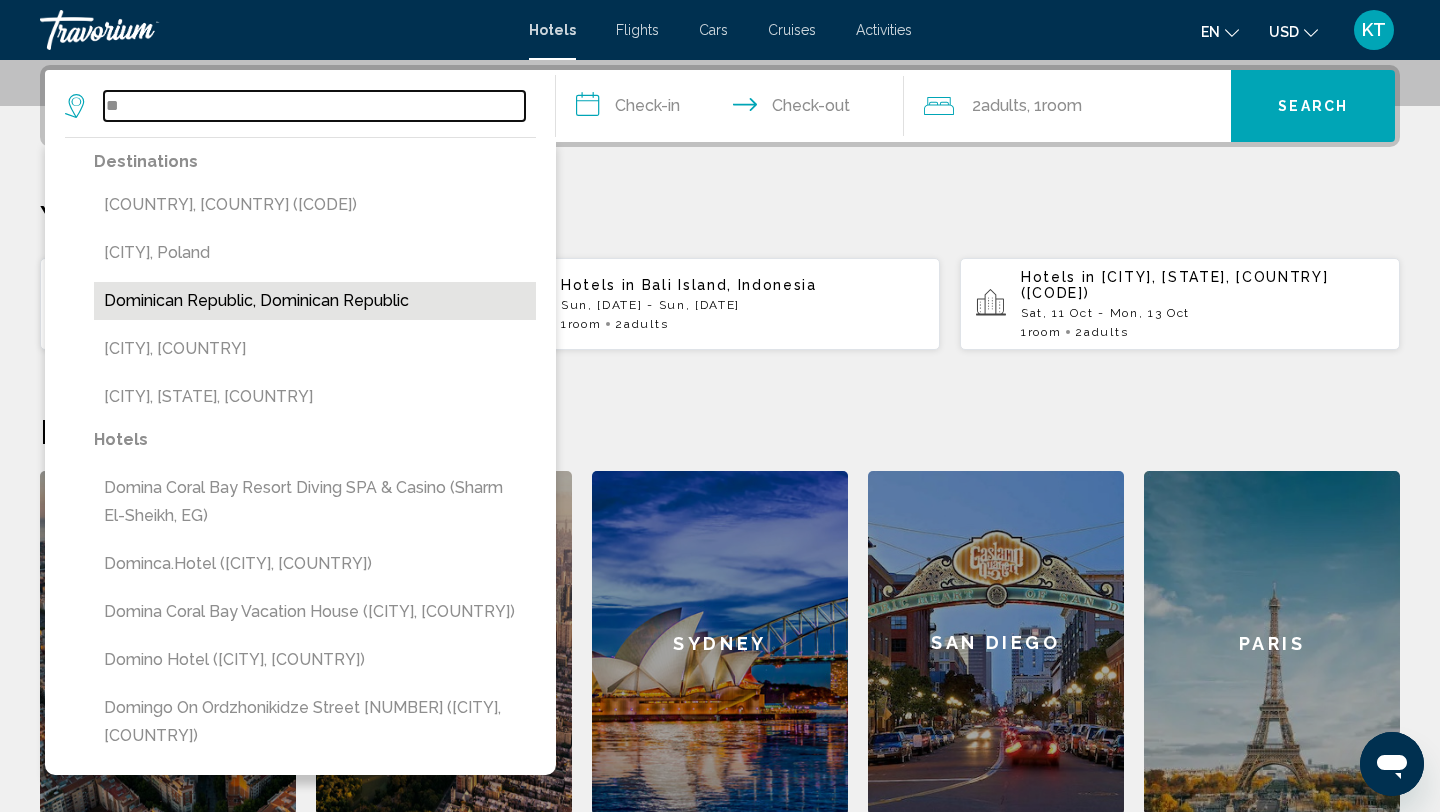 type on "*" 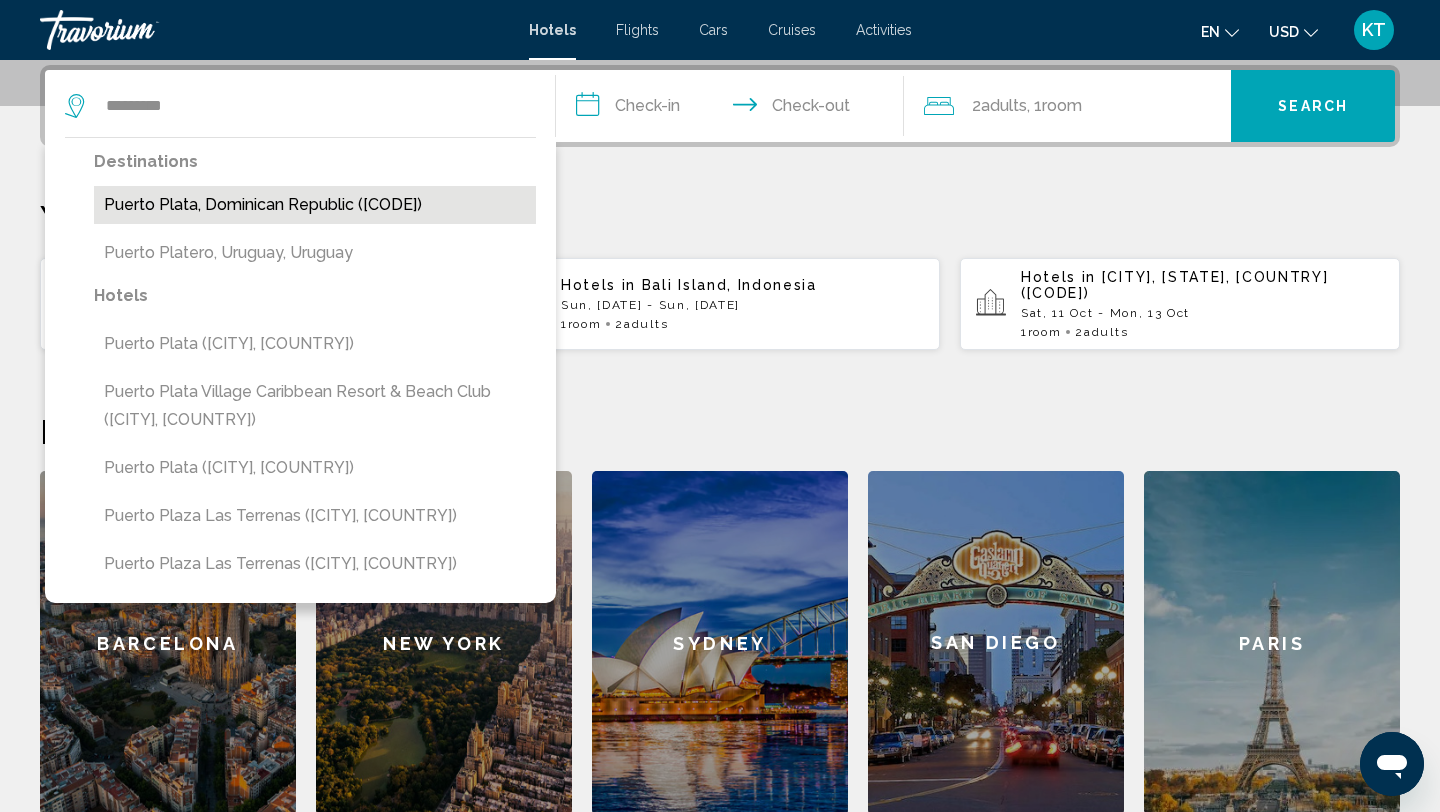 click on "Puerto Plata, Dominican Republic ([CODE])" at bounding box center (315, 205) 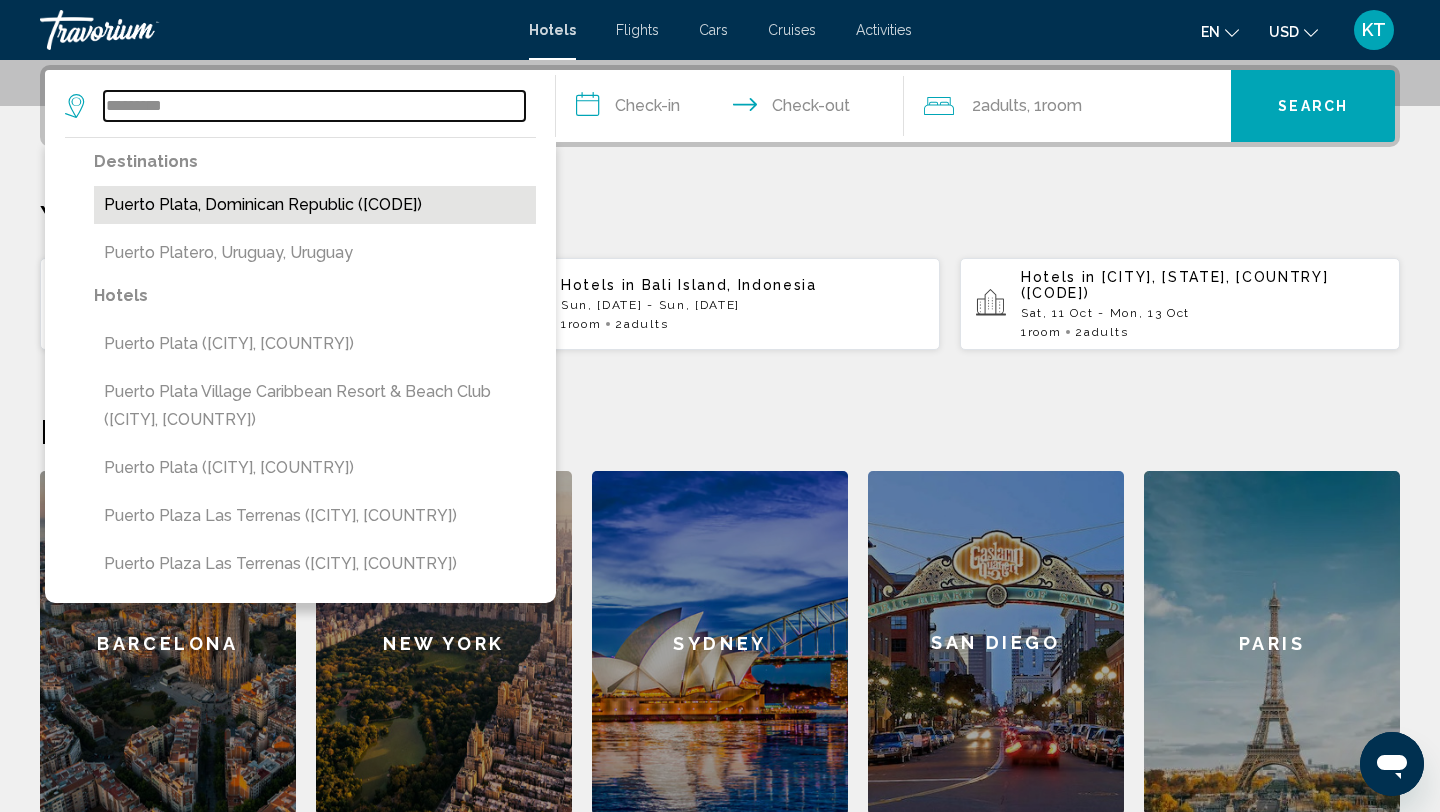 type on "**********" 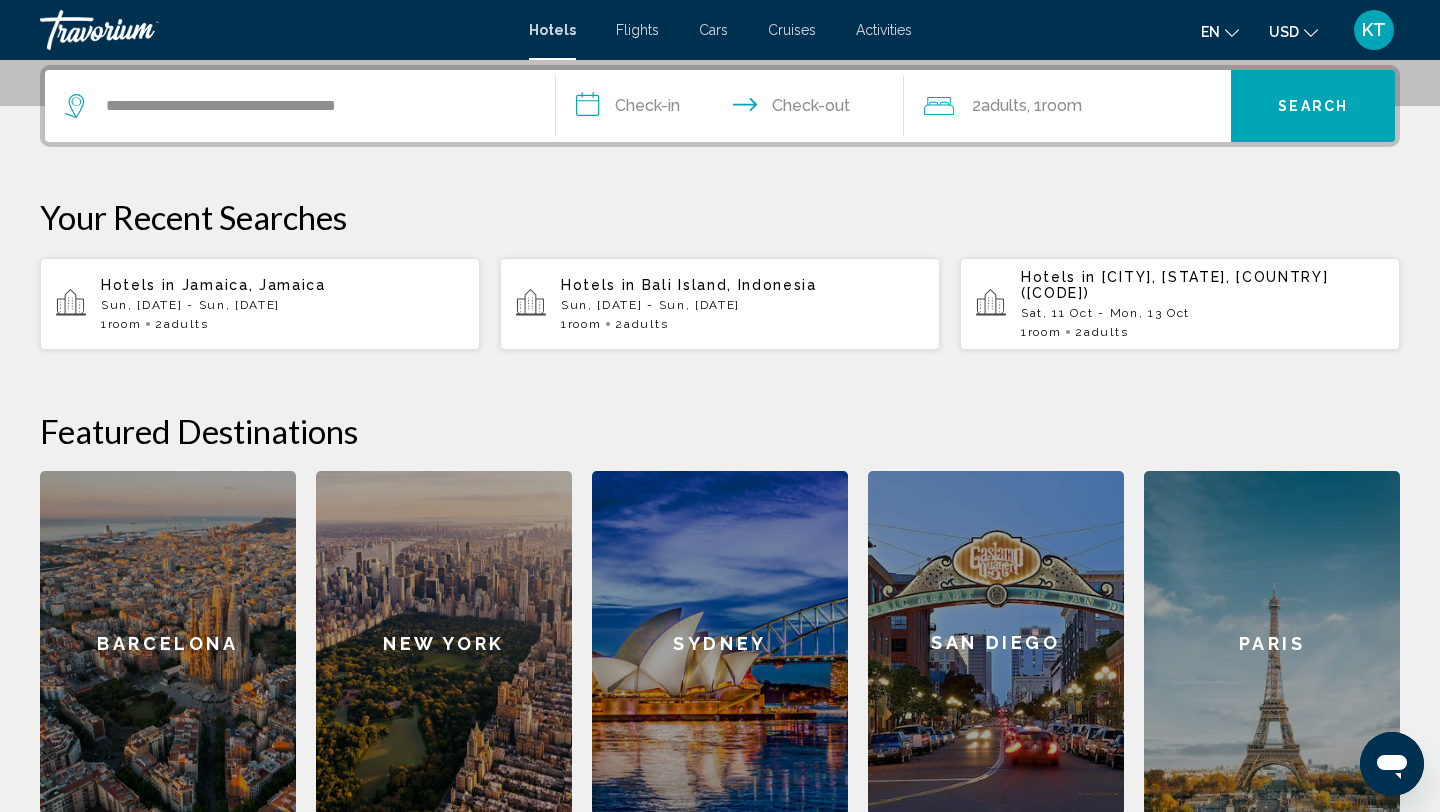 click on "**********" at bounding box center [734, 109] 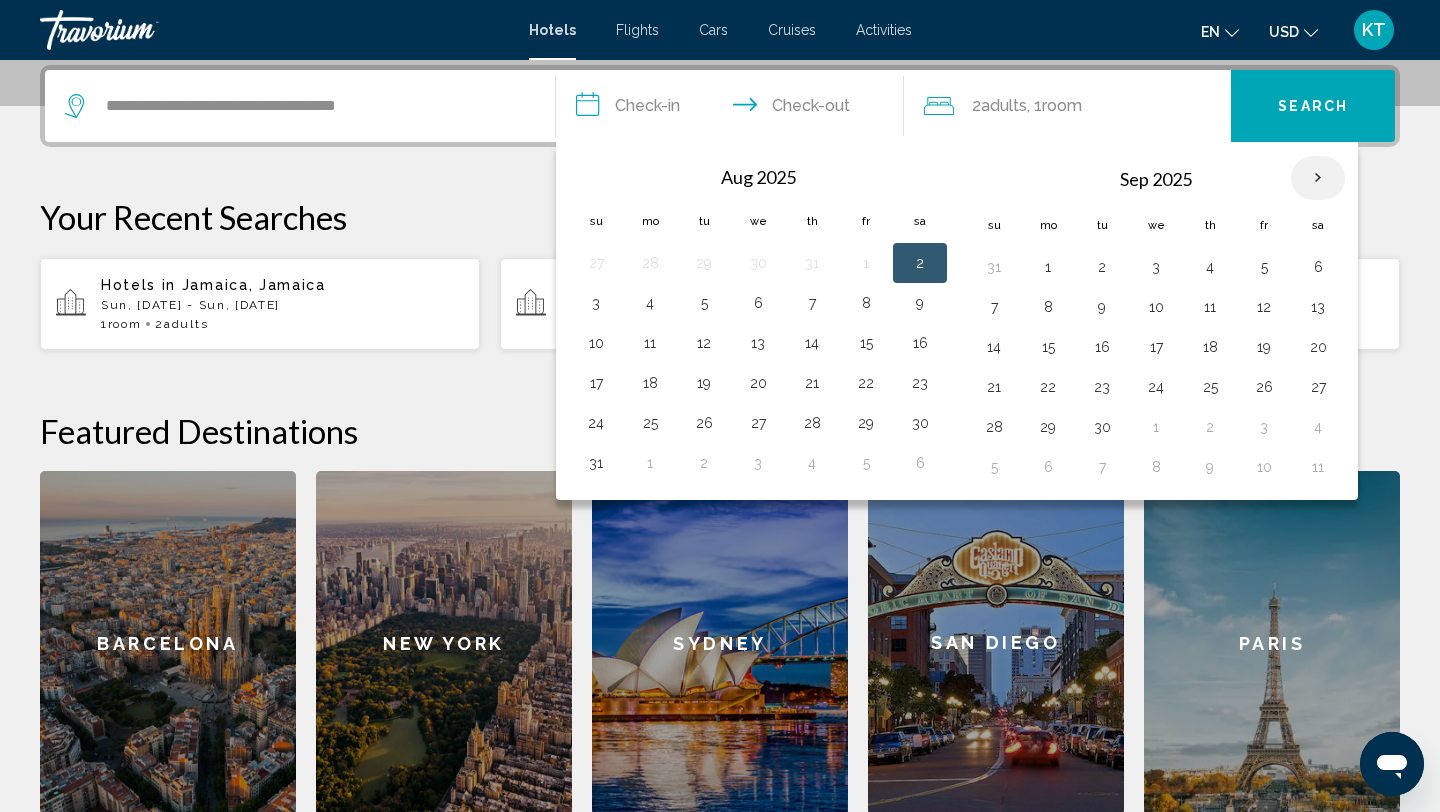 click at bounding box center [1318, 178] 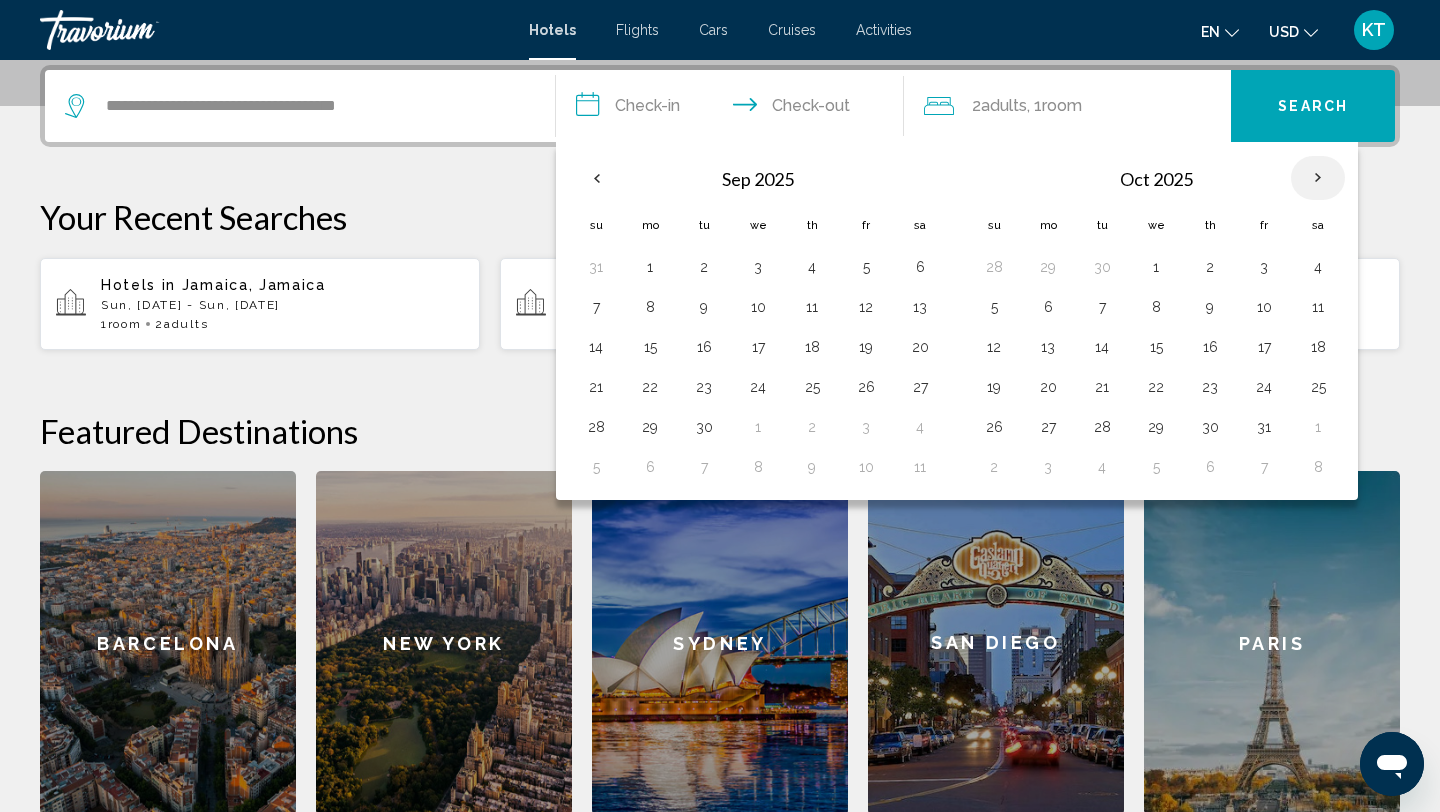 click at bounding box center (1318, 178) 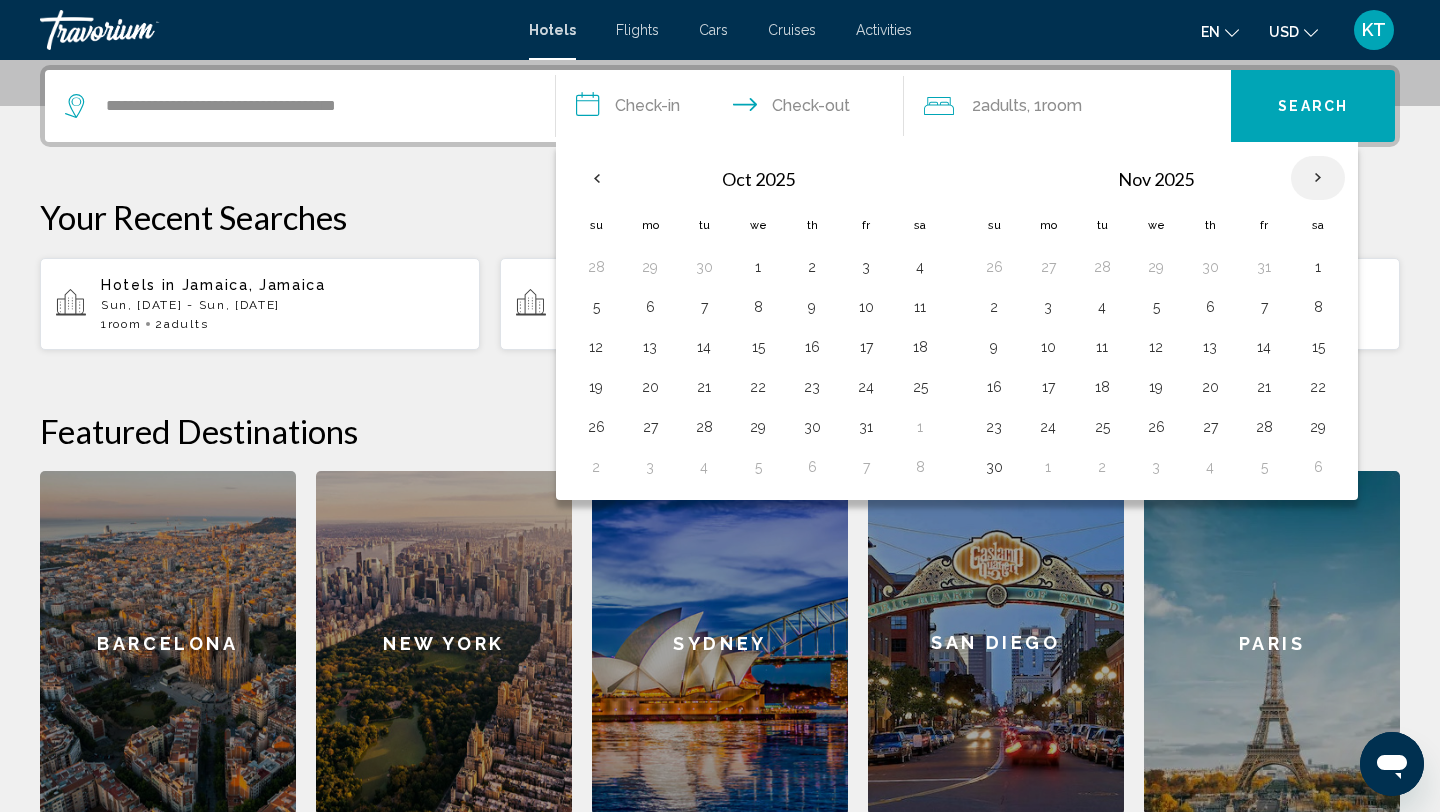 click at bounding box center [1318, 178] 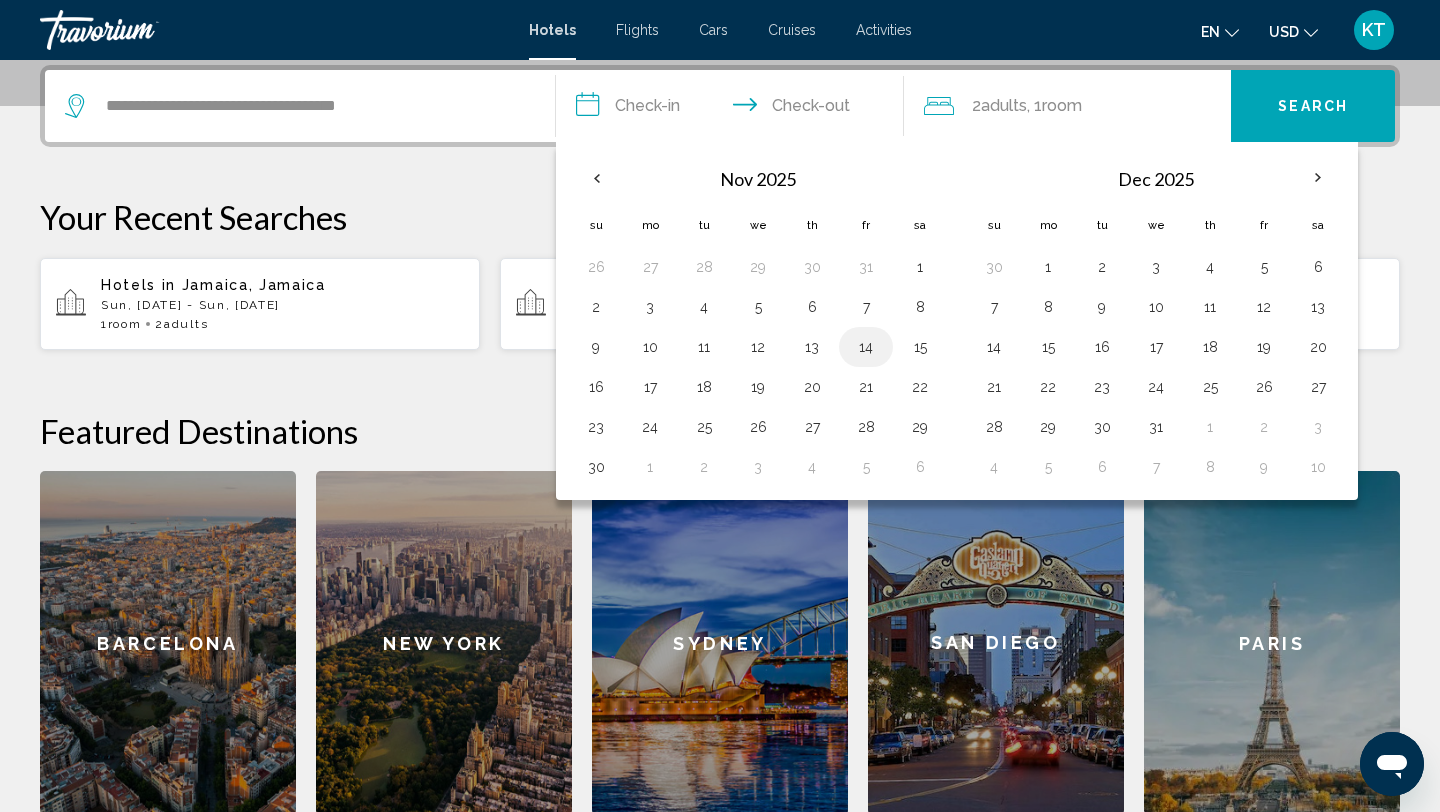 click on "14" at bounding box center [866, 347] 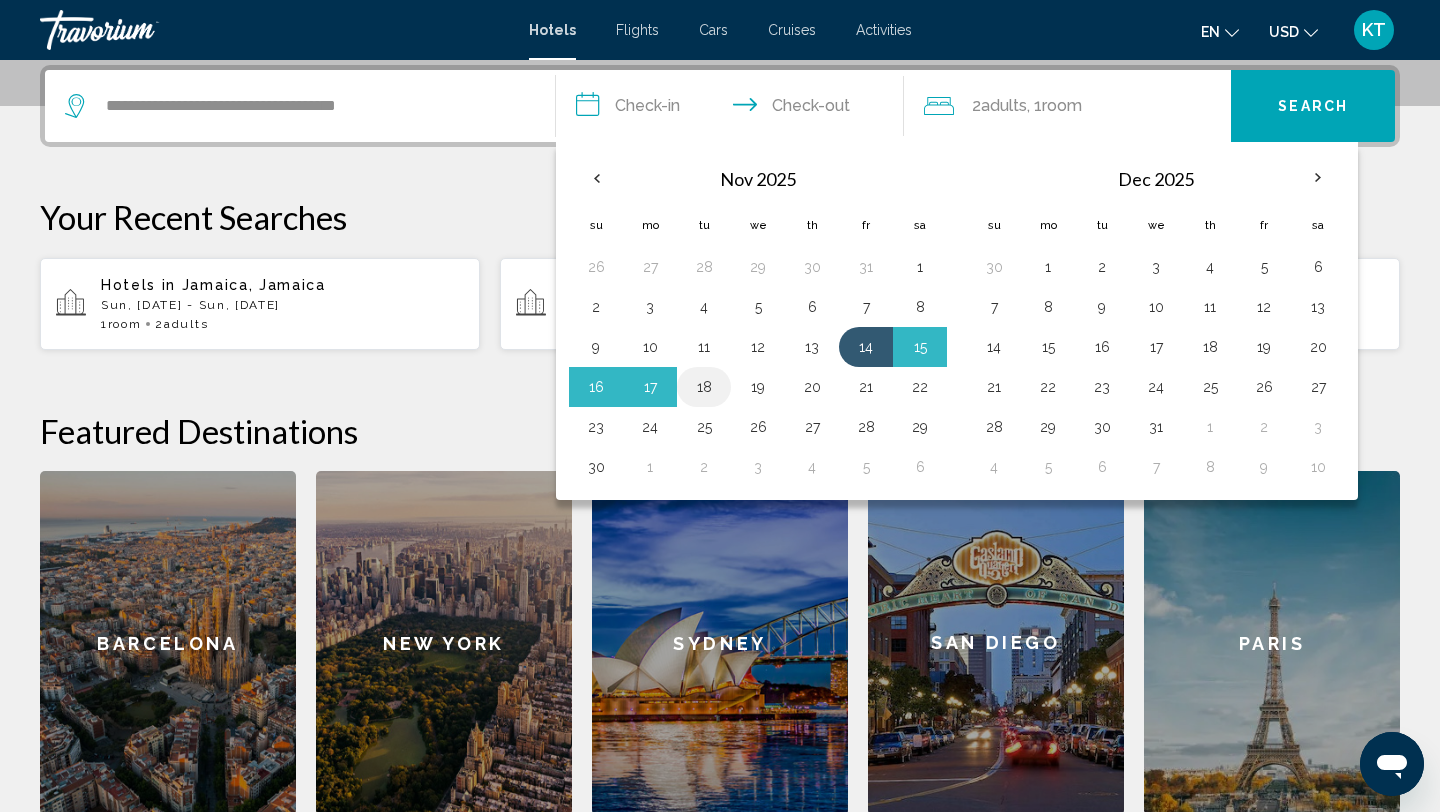 click on "18" at bounding box center (704, 387) 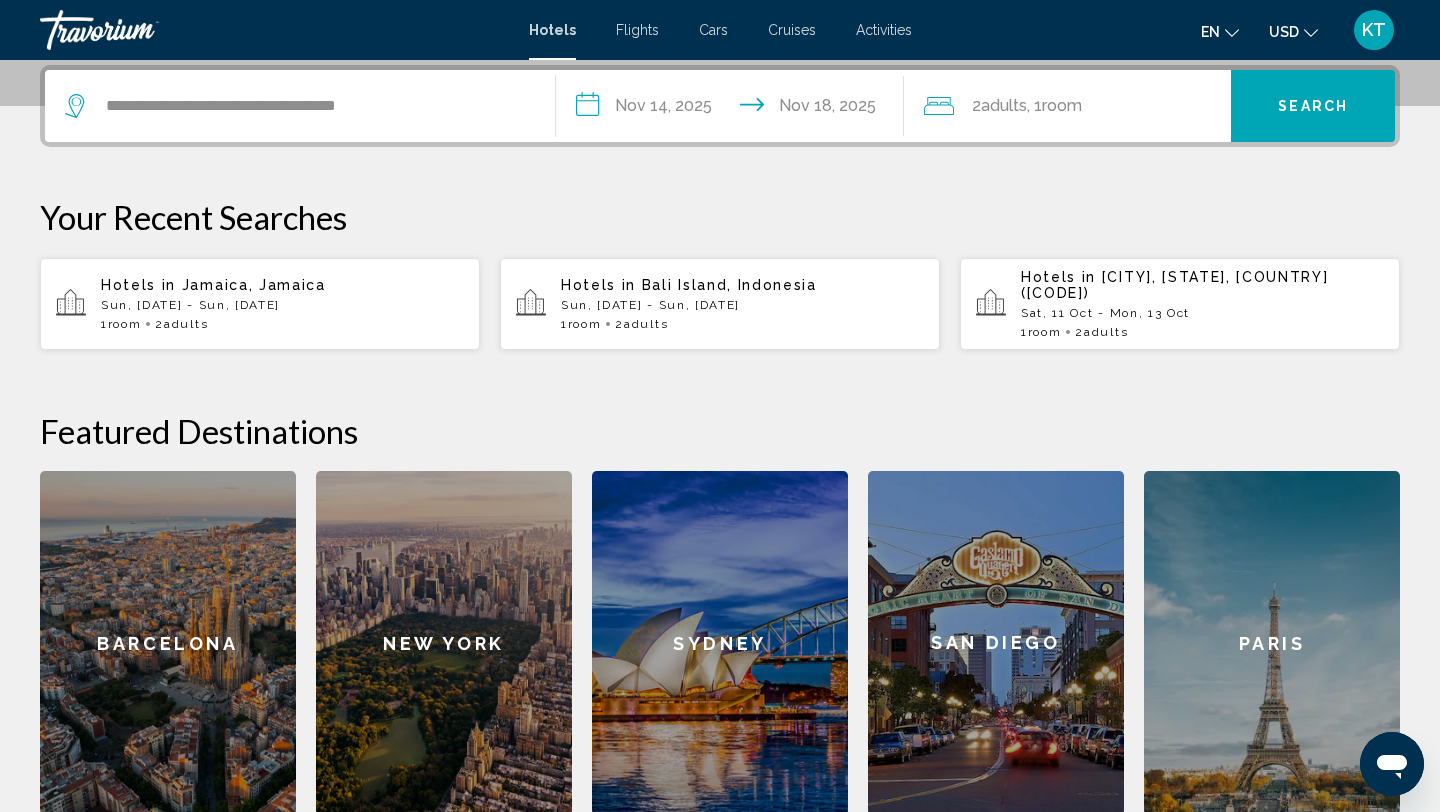 click on "2  Adult Adults , 1  Room rooms" 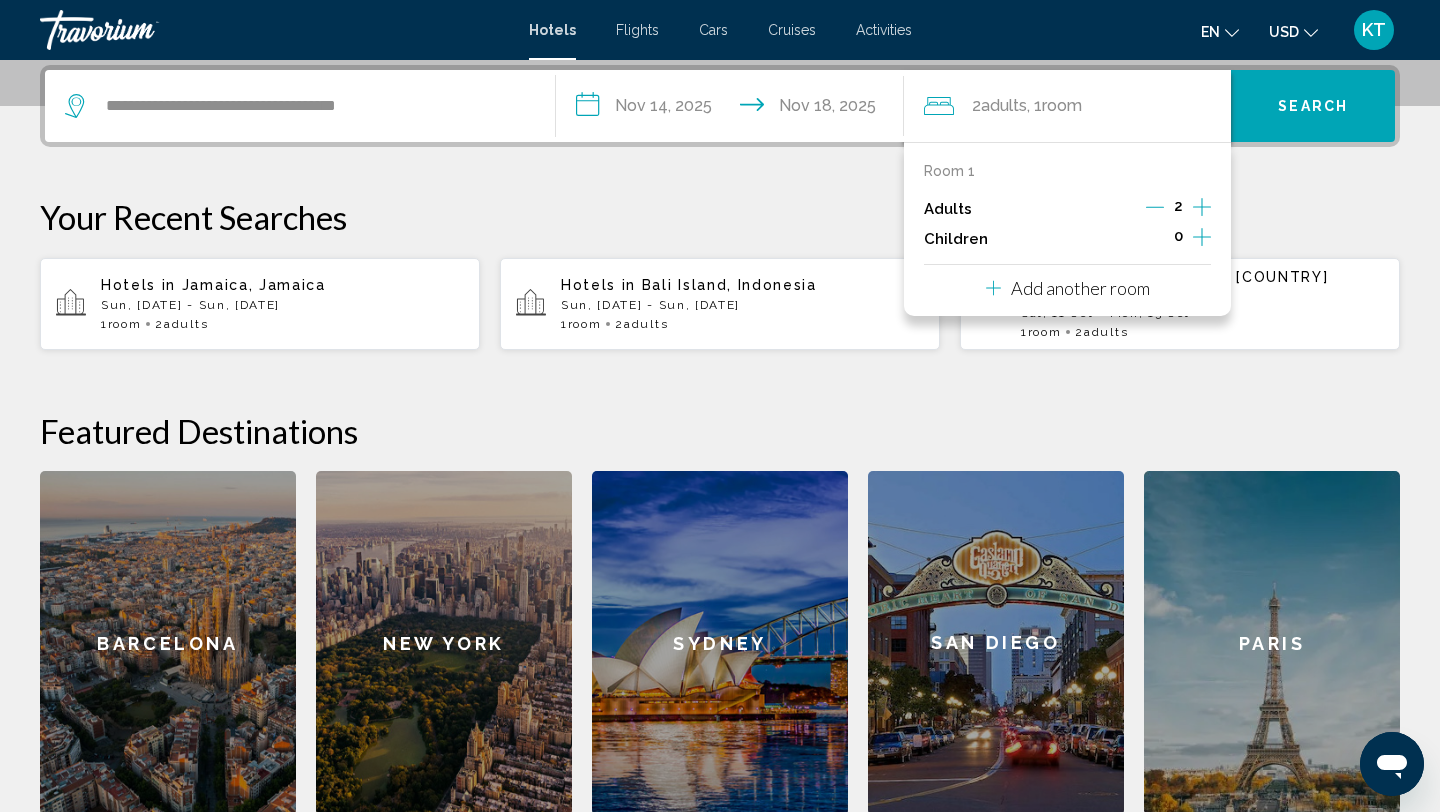 click on "Add another room" at bounding box center [1080, 288] 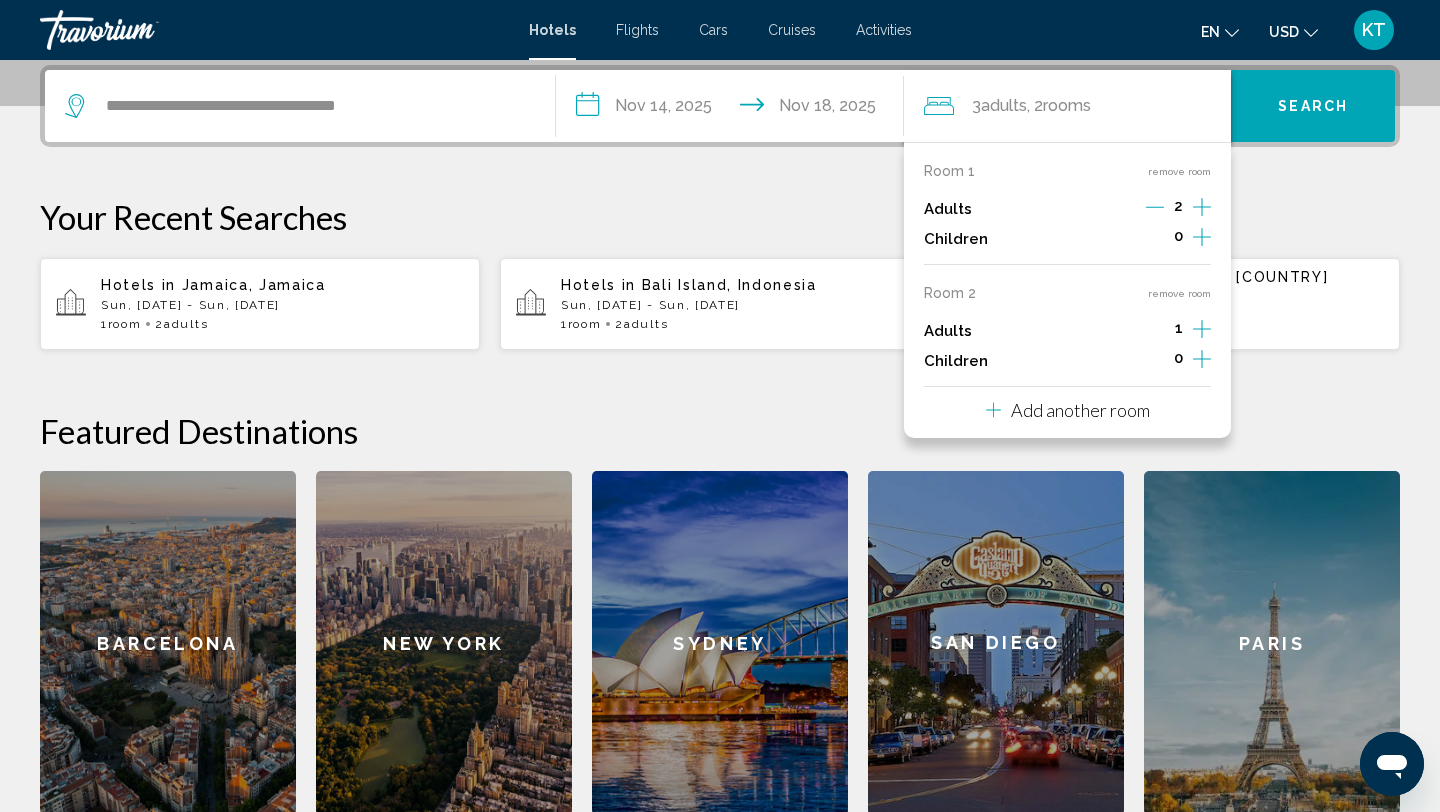 click on "Add another room" at bounding box center (1068, 407) 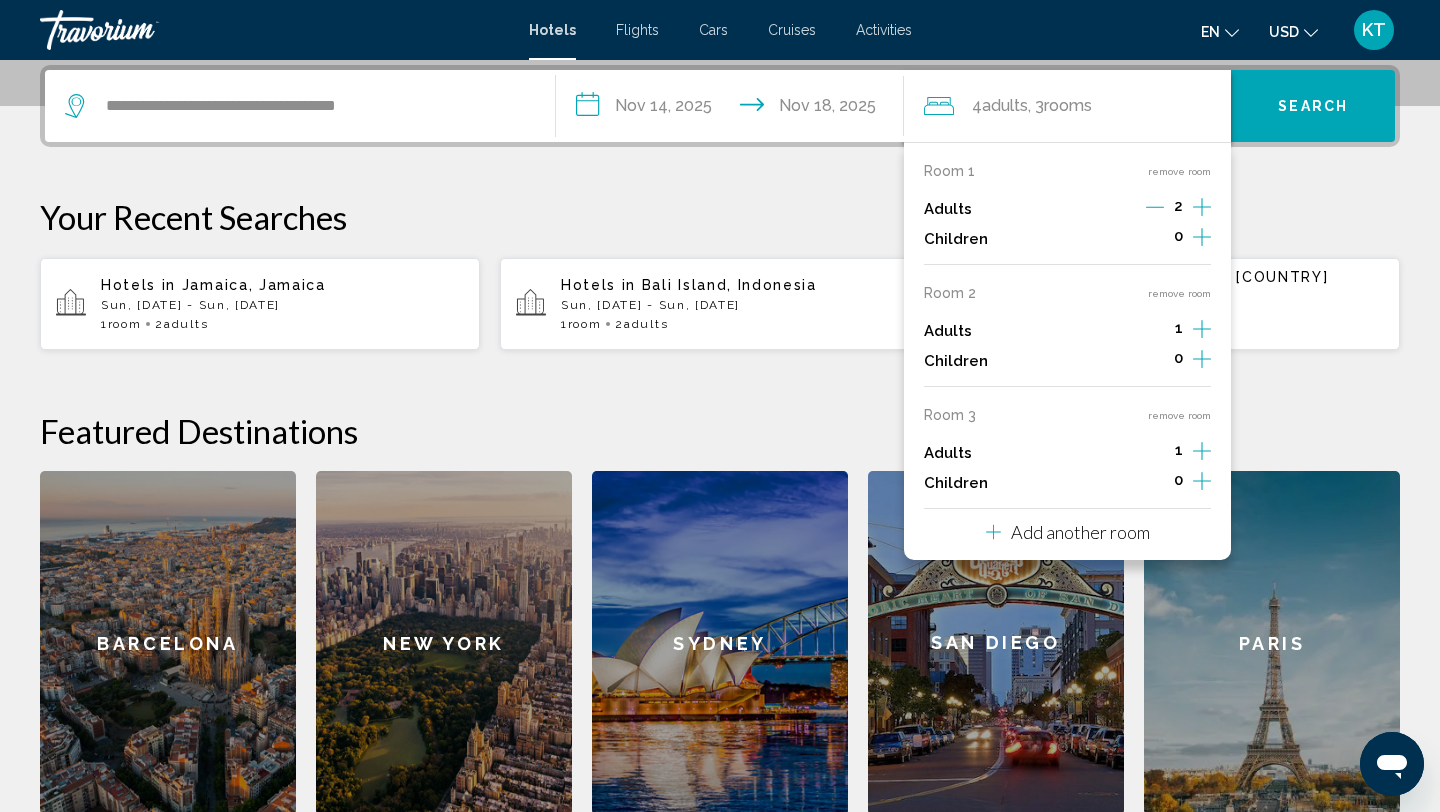 click on "Add another room" at bounding box center (1080, 532) 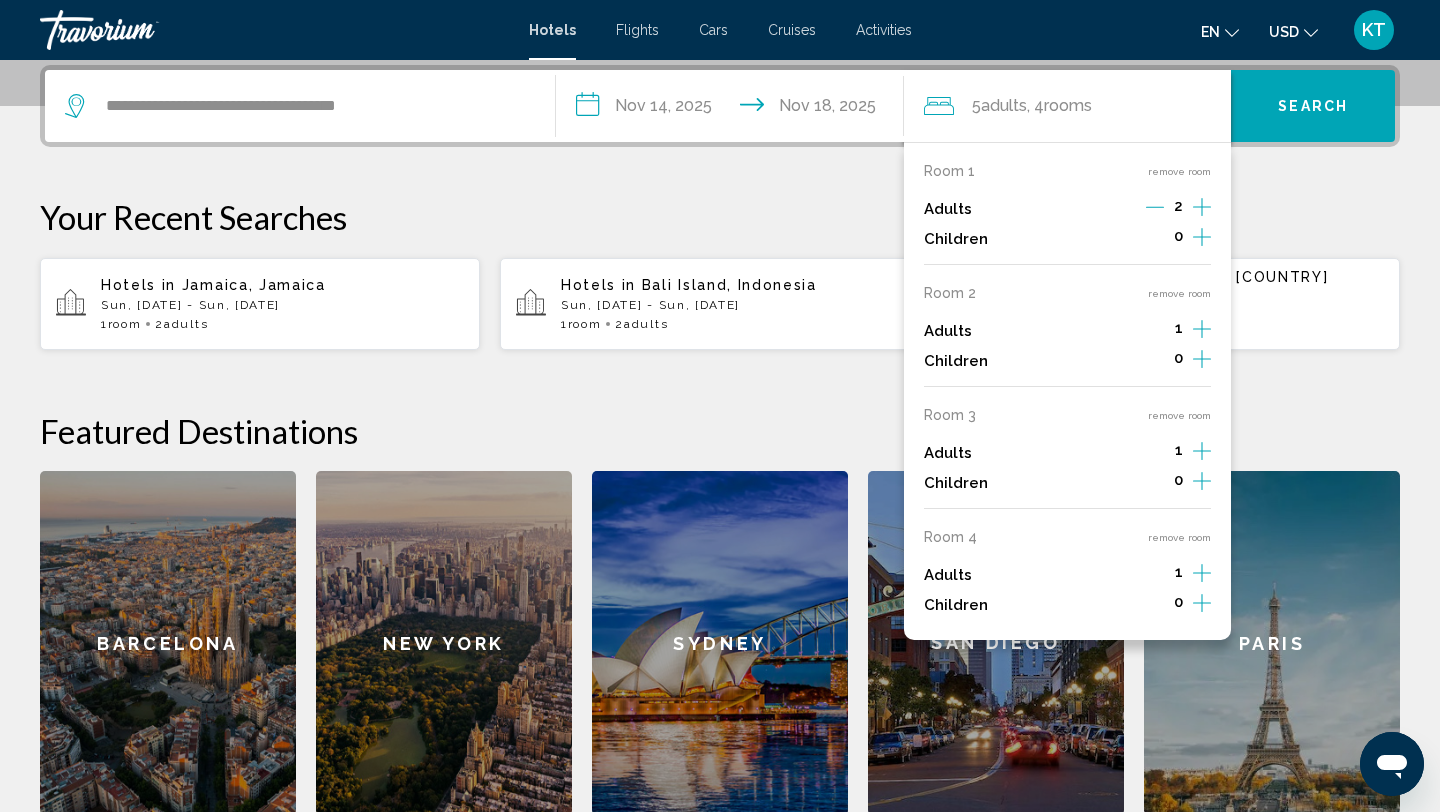 click 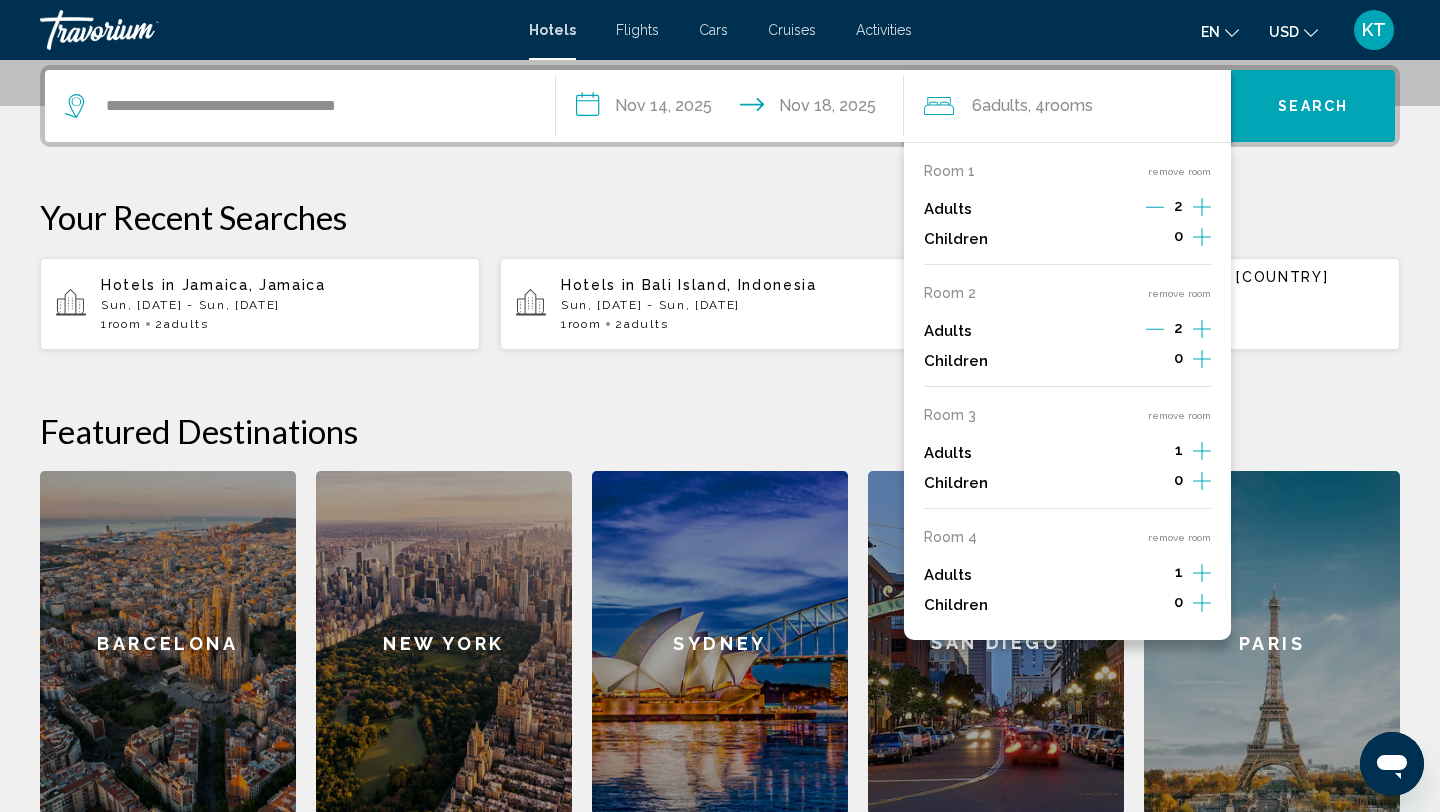 click 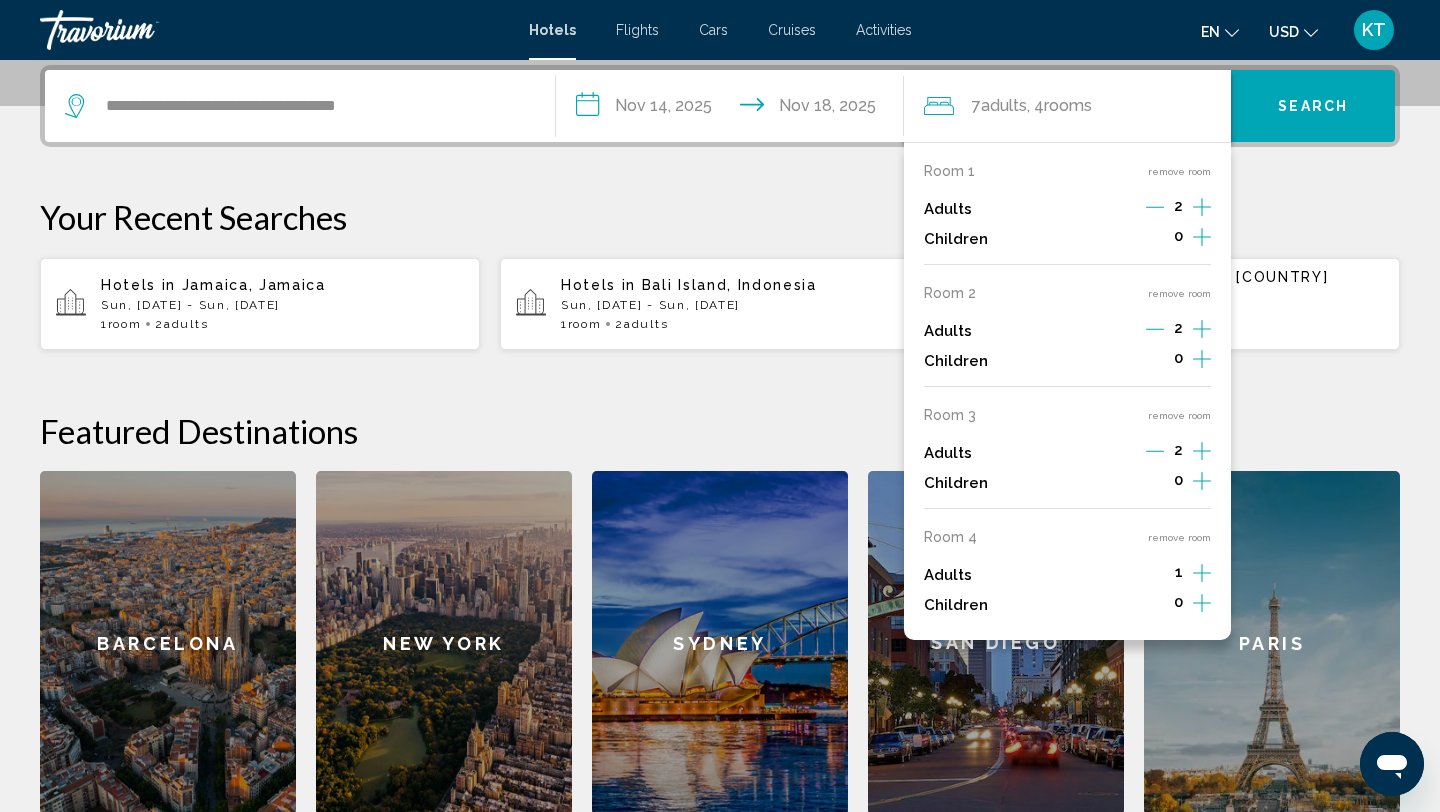 click 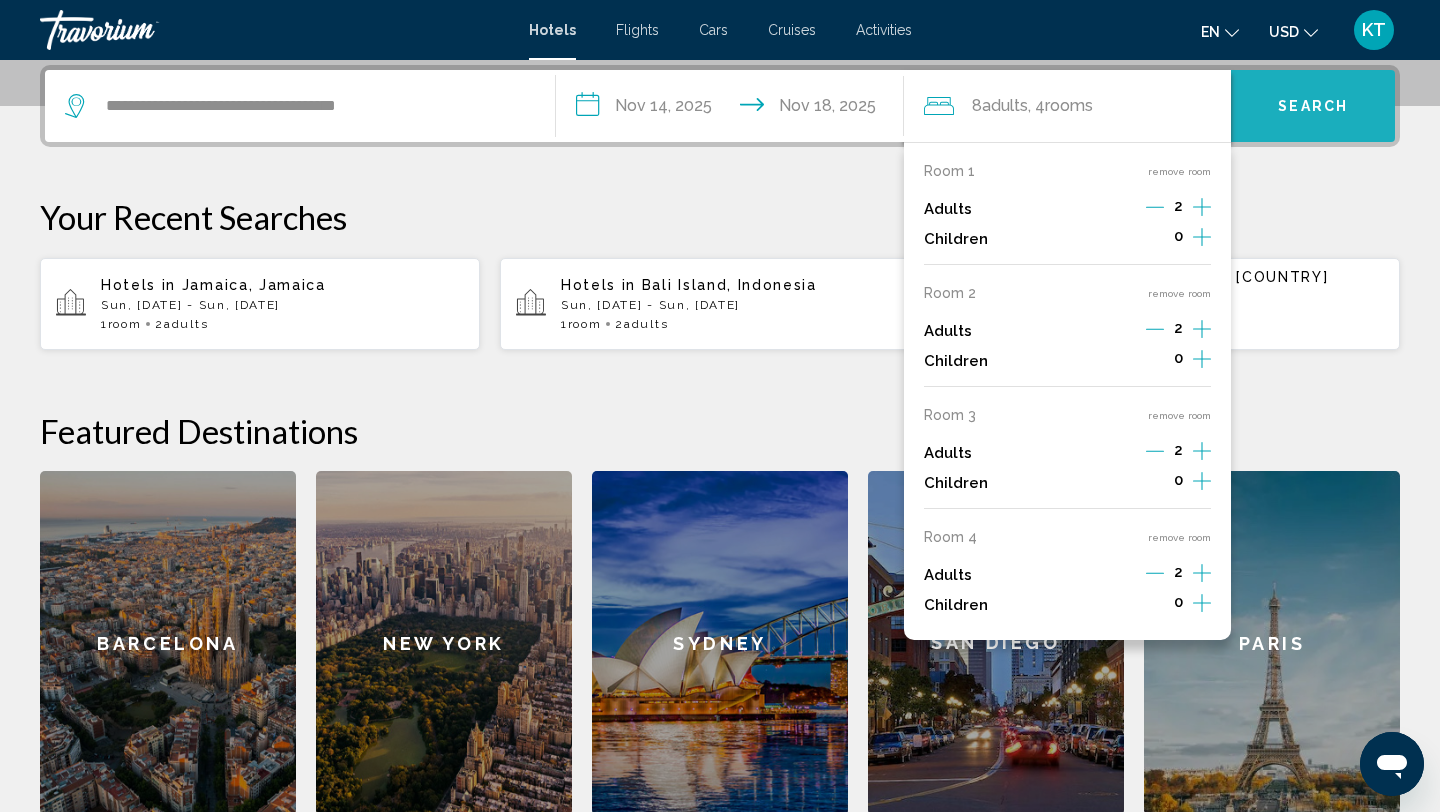 click on "Search" at bounding box center (1313, 106) 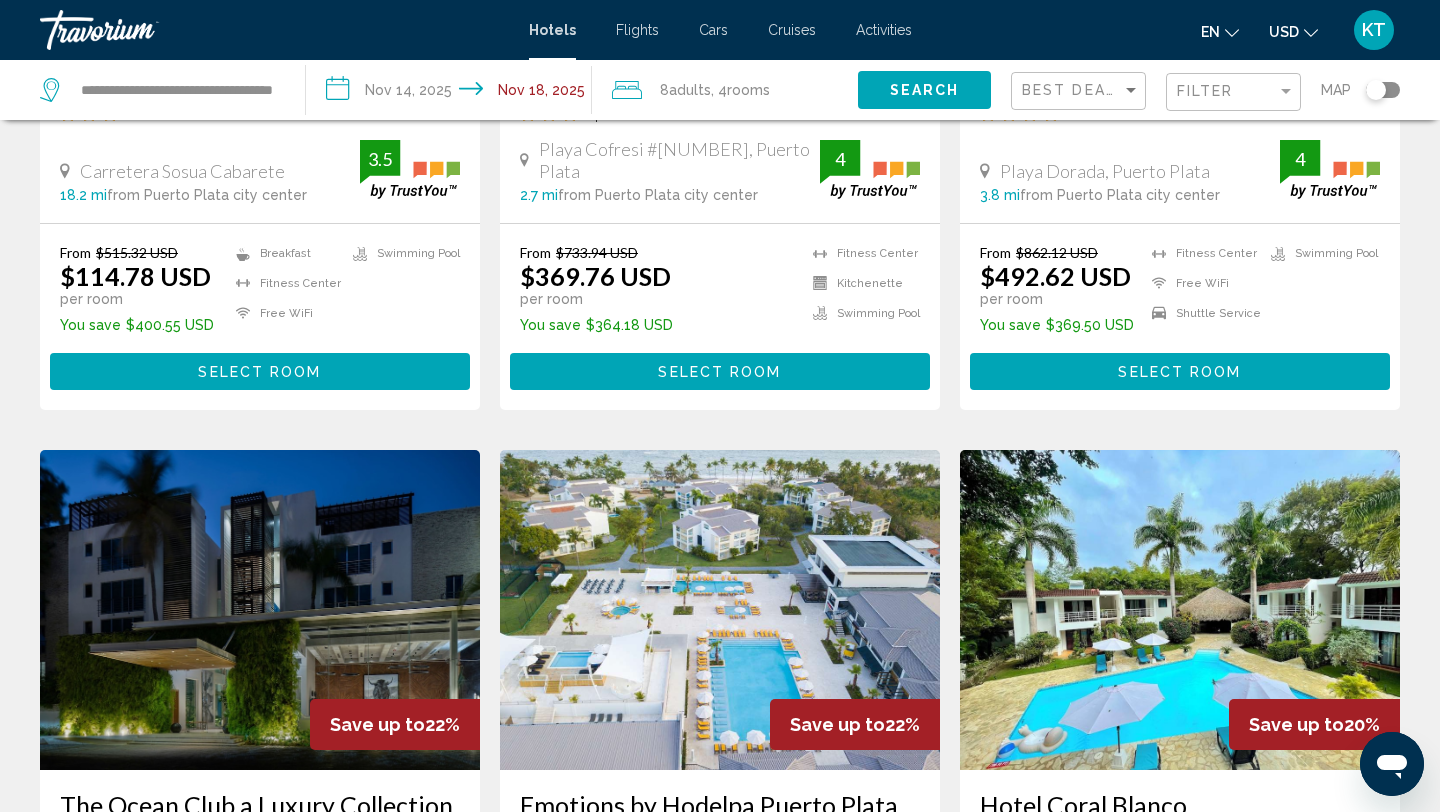 scroll, scrollTop: 0, scrollLeft: 0, axis: both 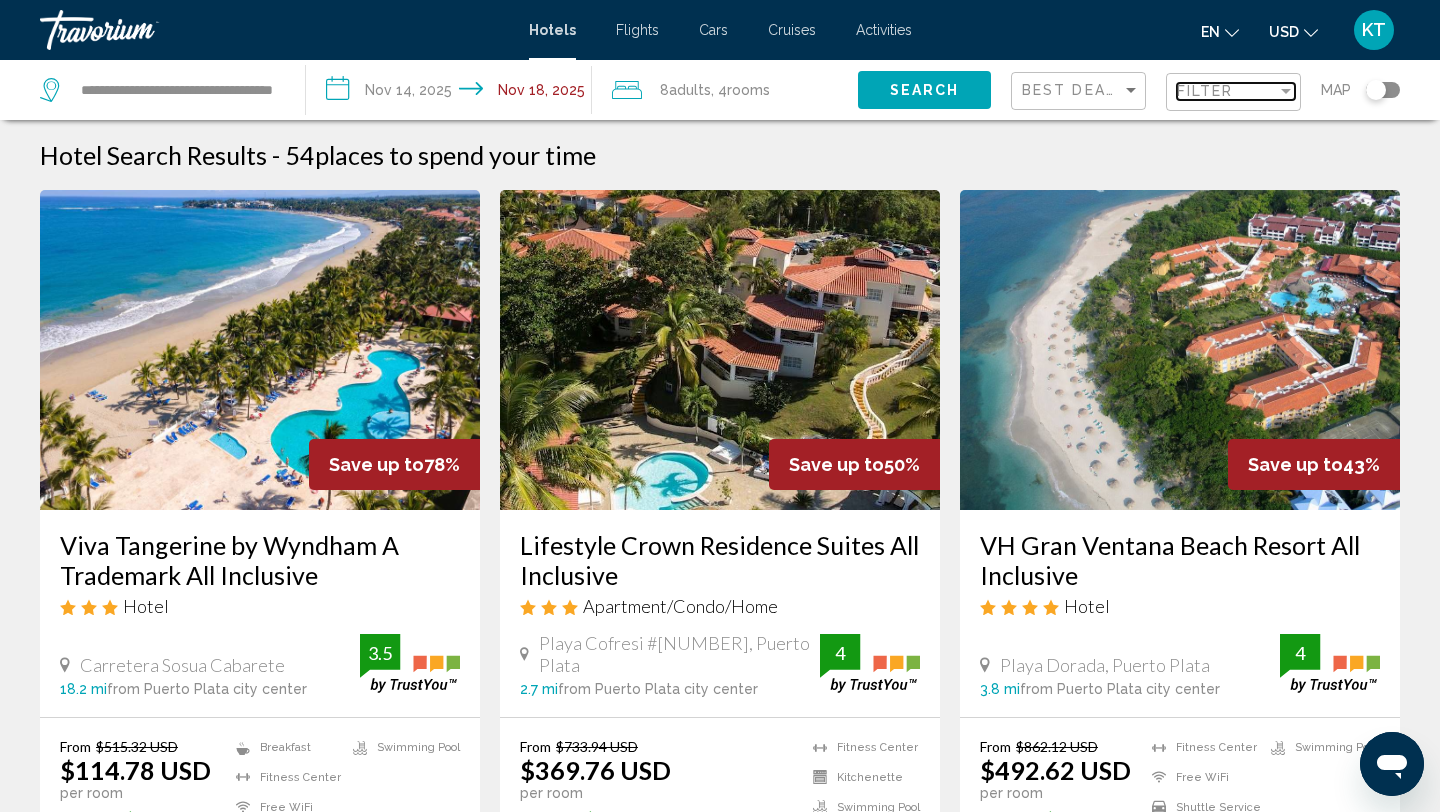 click on "Filter" at bounding box center [1205, 91] 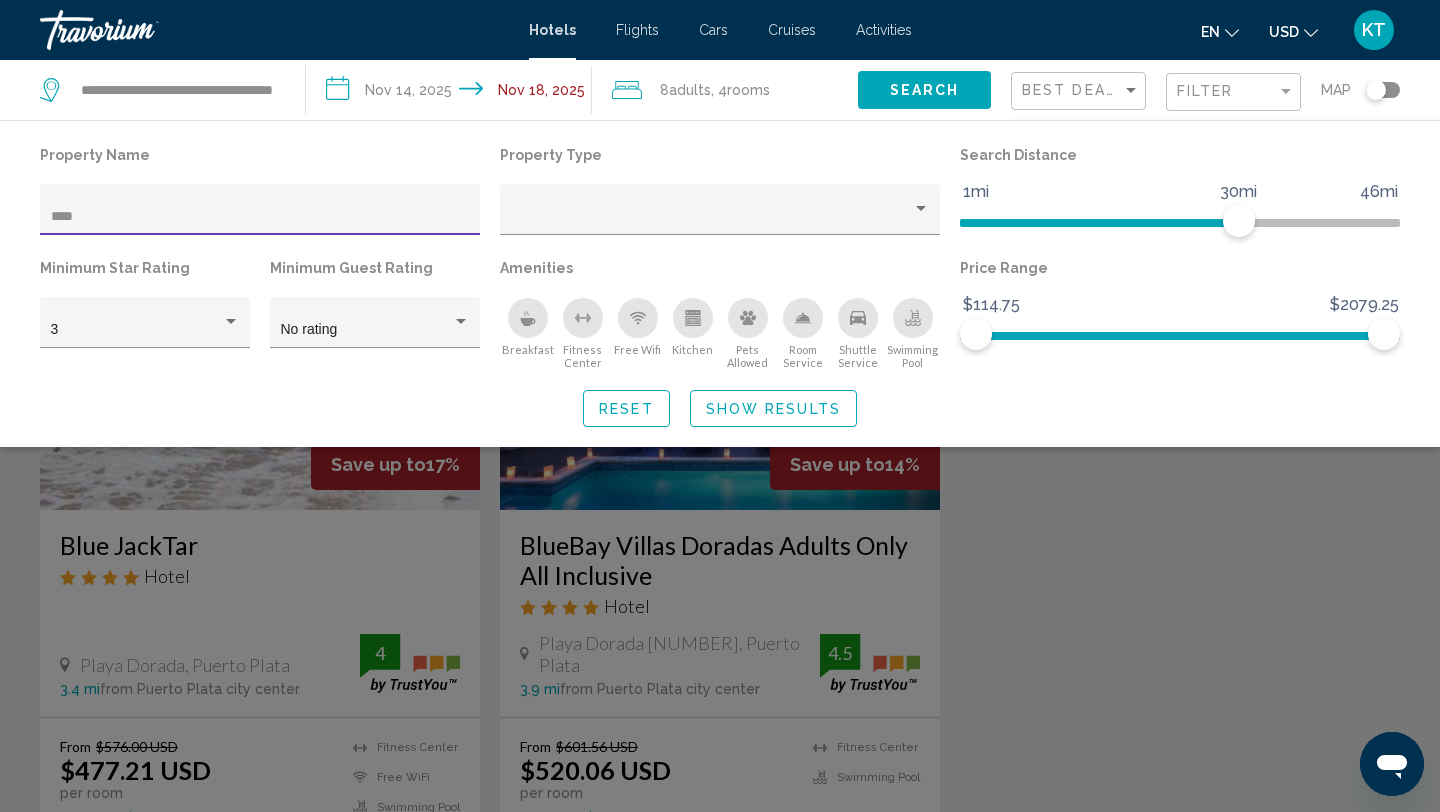 type on "****" 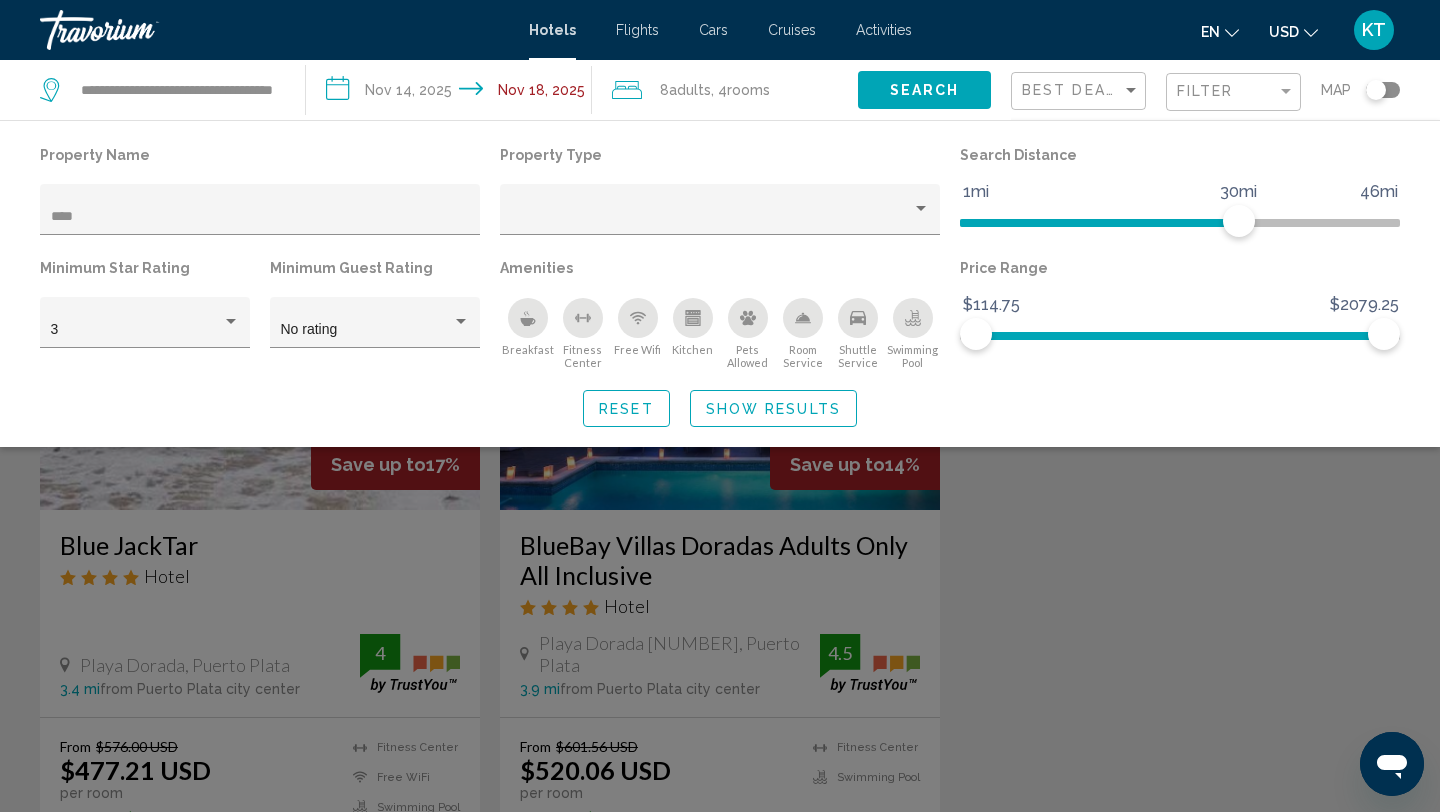 click 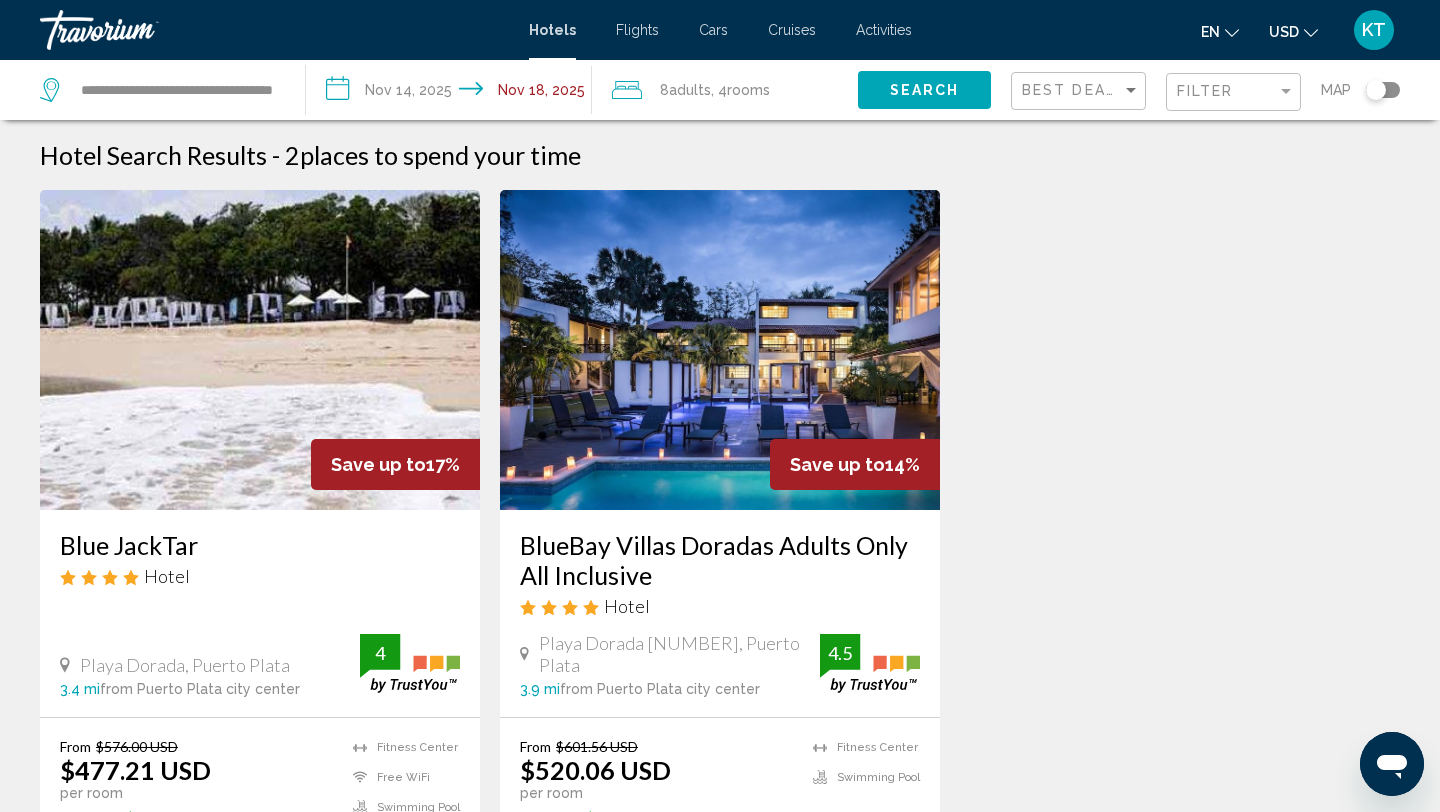 click on "Blue JackTar
Hotel" at bounding box center [260, 566] 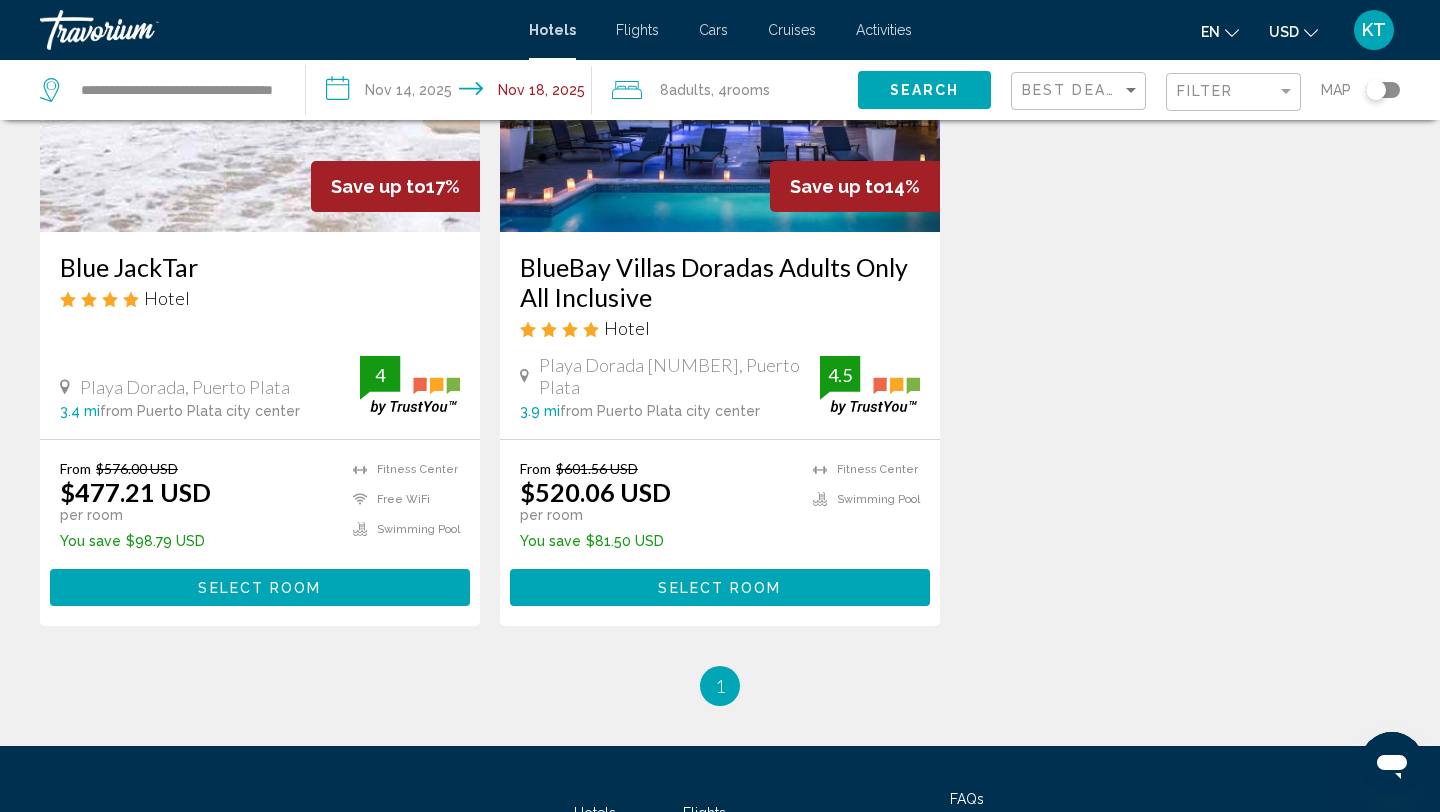 scroll, scrollTop: 336, scrollLeft: 0, axis: vertical 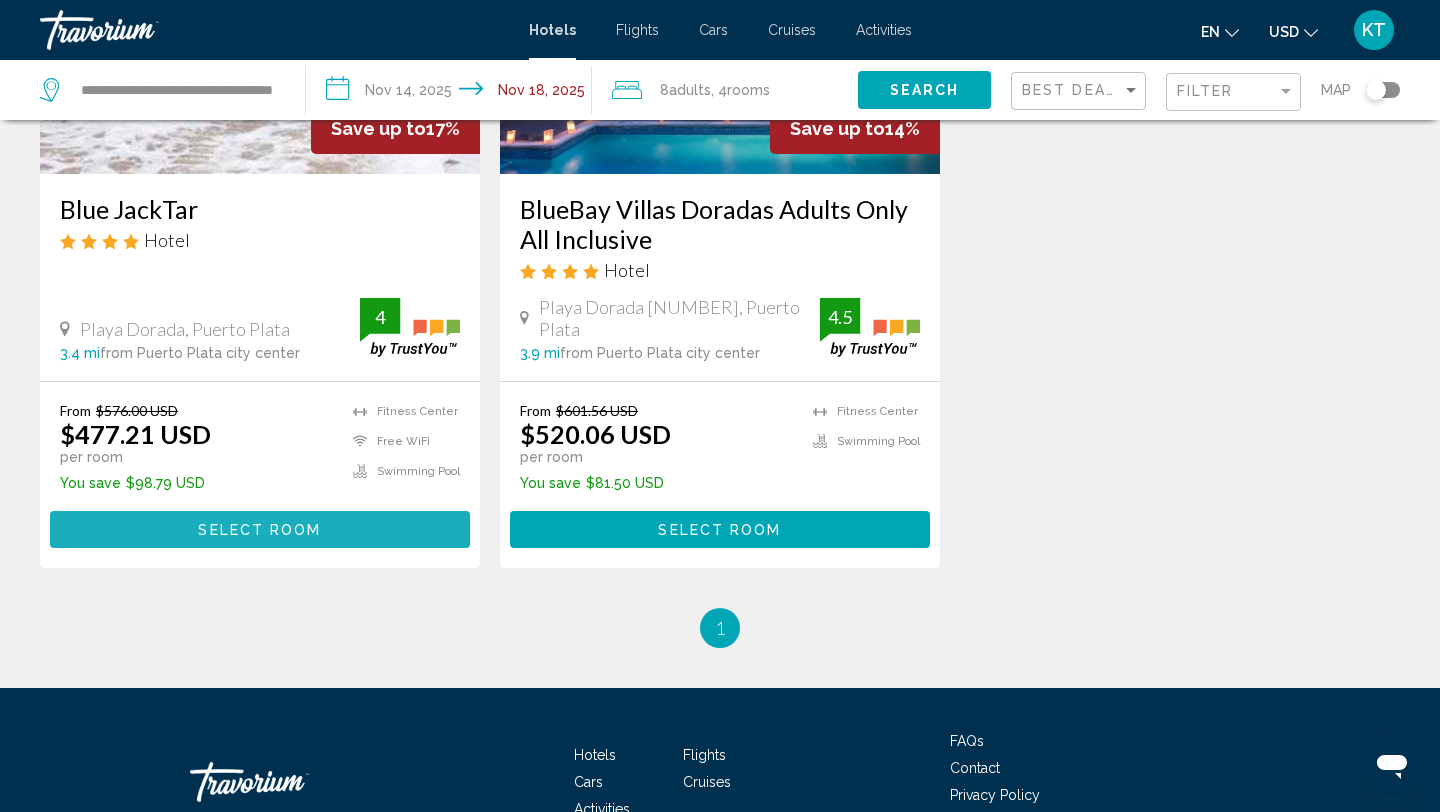 click on "Select Room" at bounding box center (259, 530) 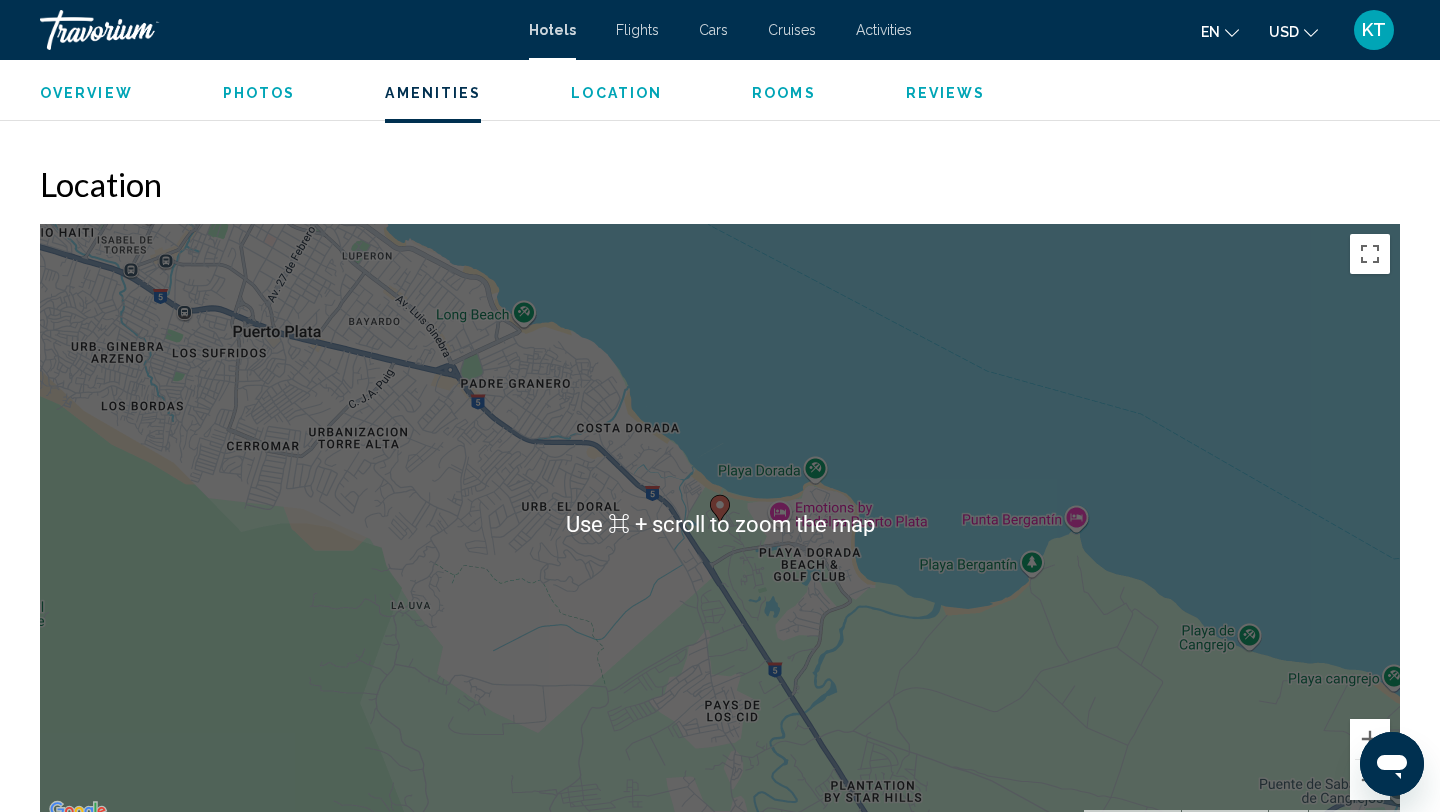 scroll, scrollTop: 1806, scrollLeft: 0, axis: vertical 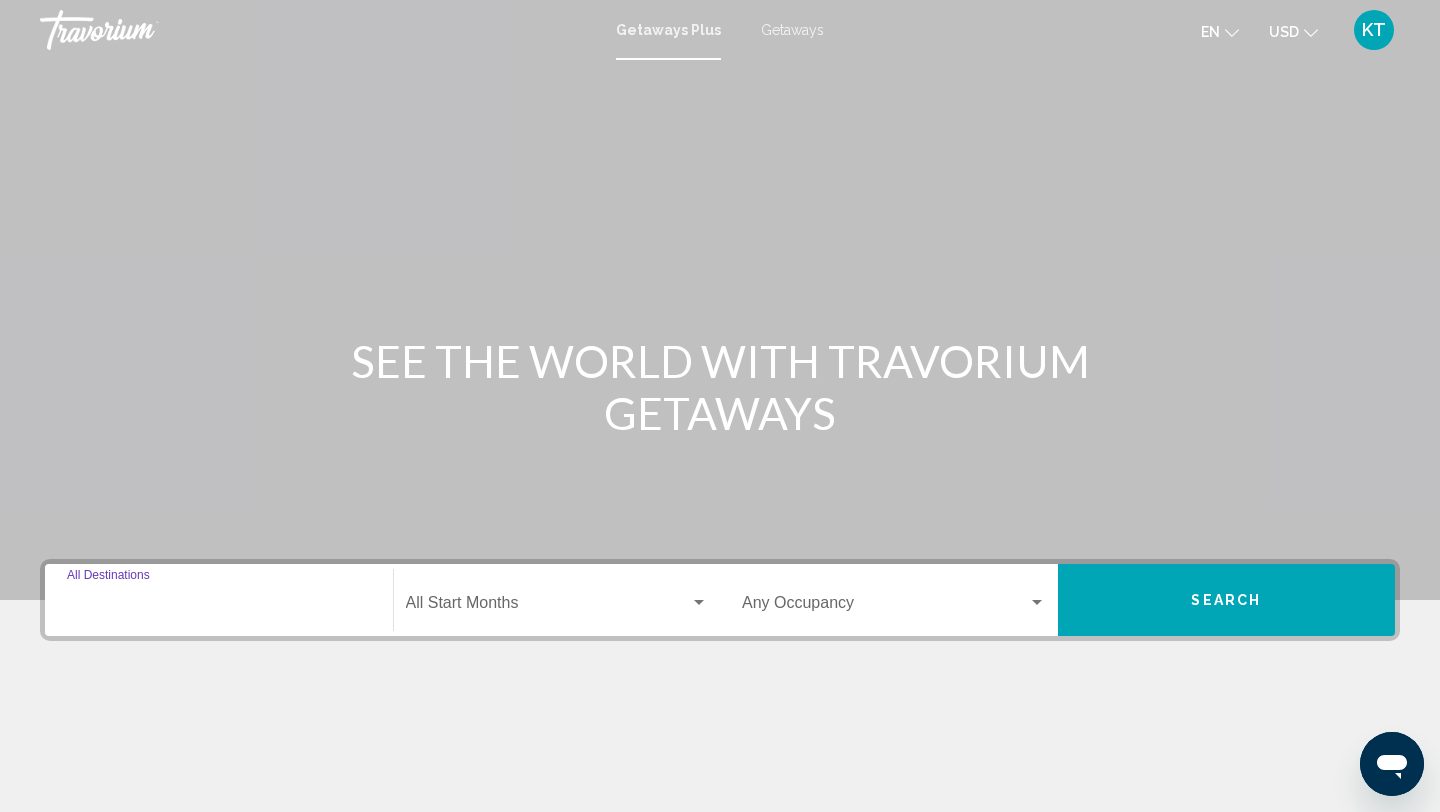 click on "Destination All Destinations" at bounding box center (219, 607) 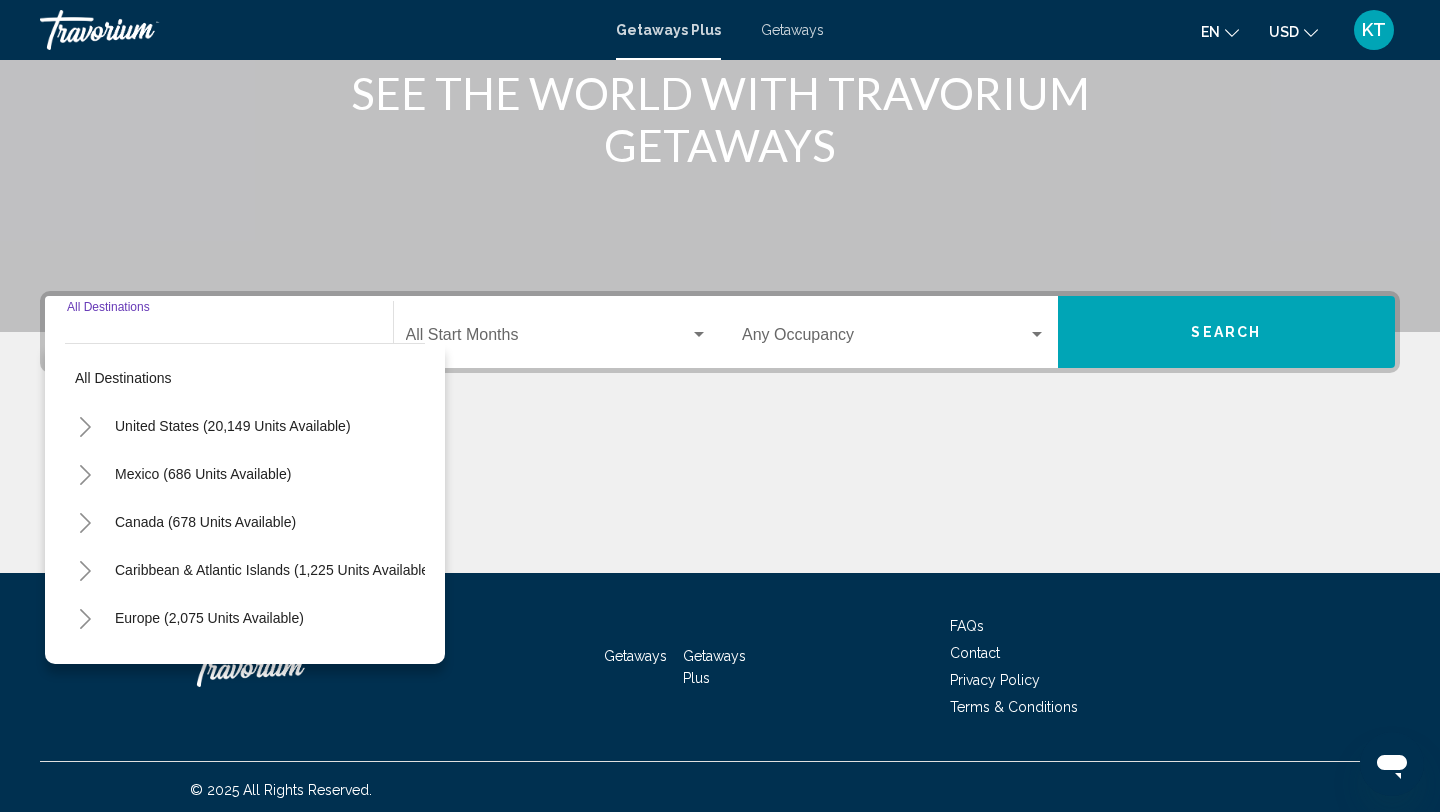 scroll, scrollTop: 274, scrollLeft: 0, axis: vertical 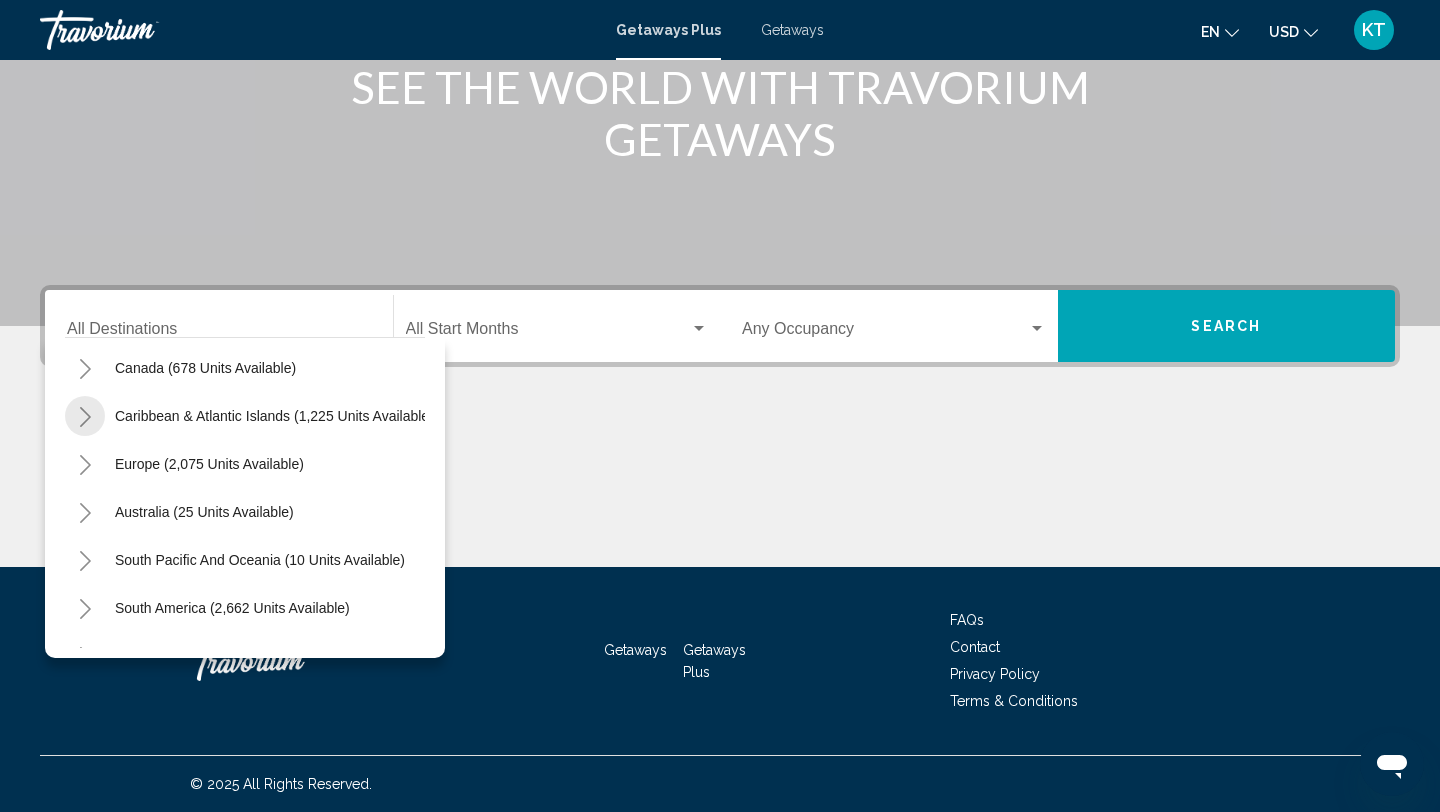 click 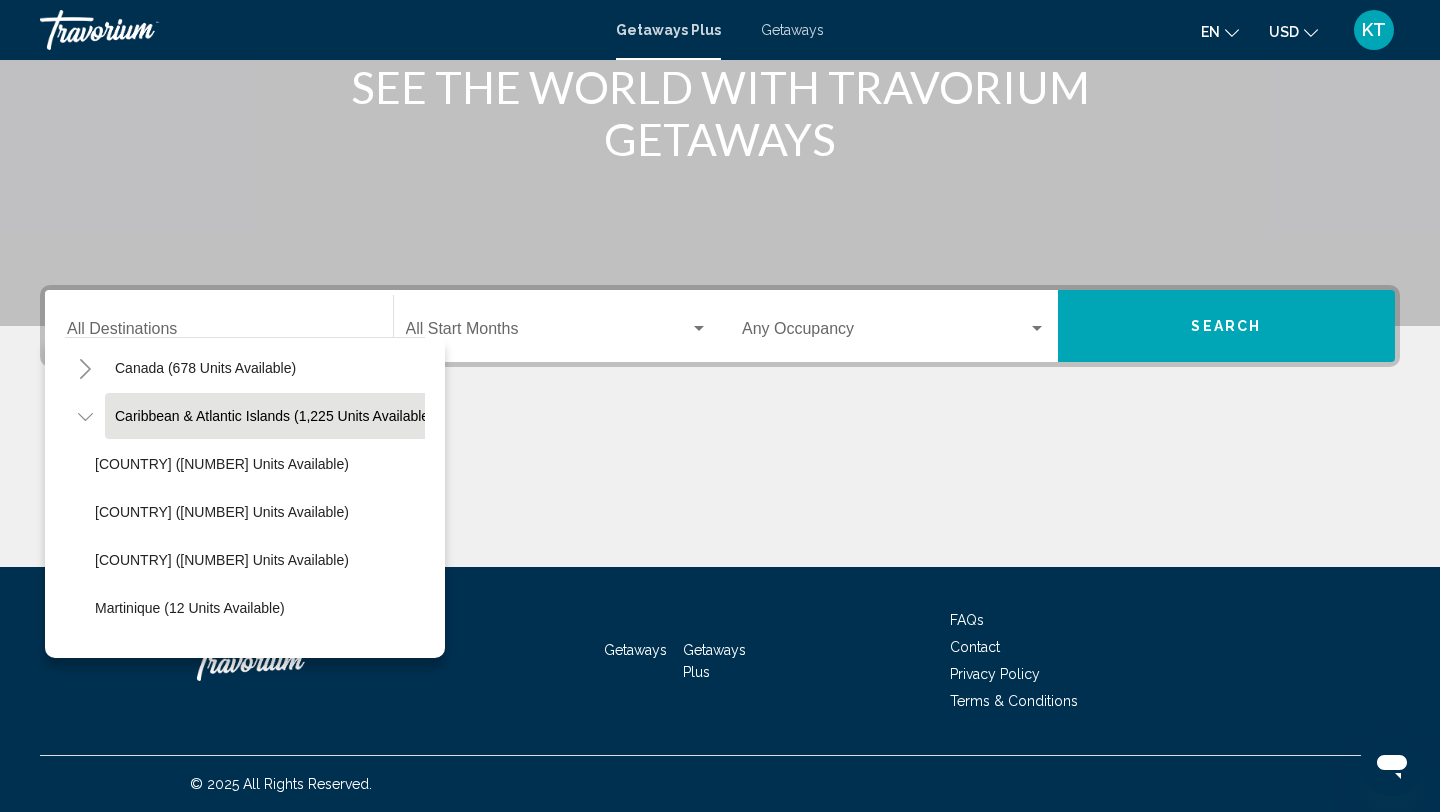 scroll, scrollTop: 152, scrollLeft: 0, axis: vertical 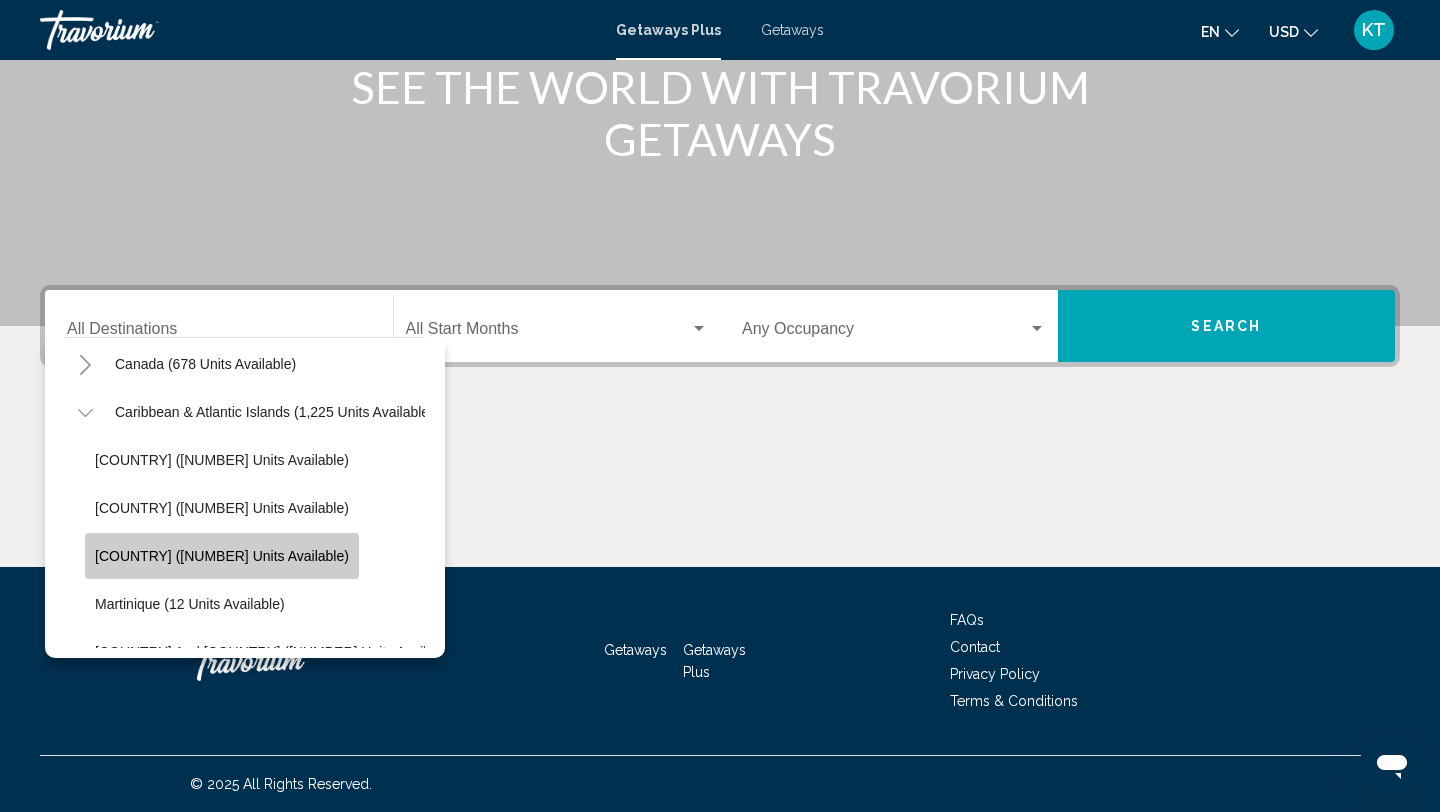 click on "Dominican Republic (338 units available)" 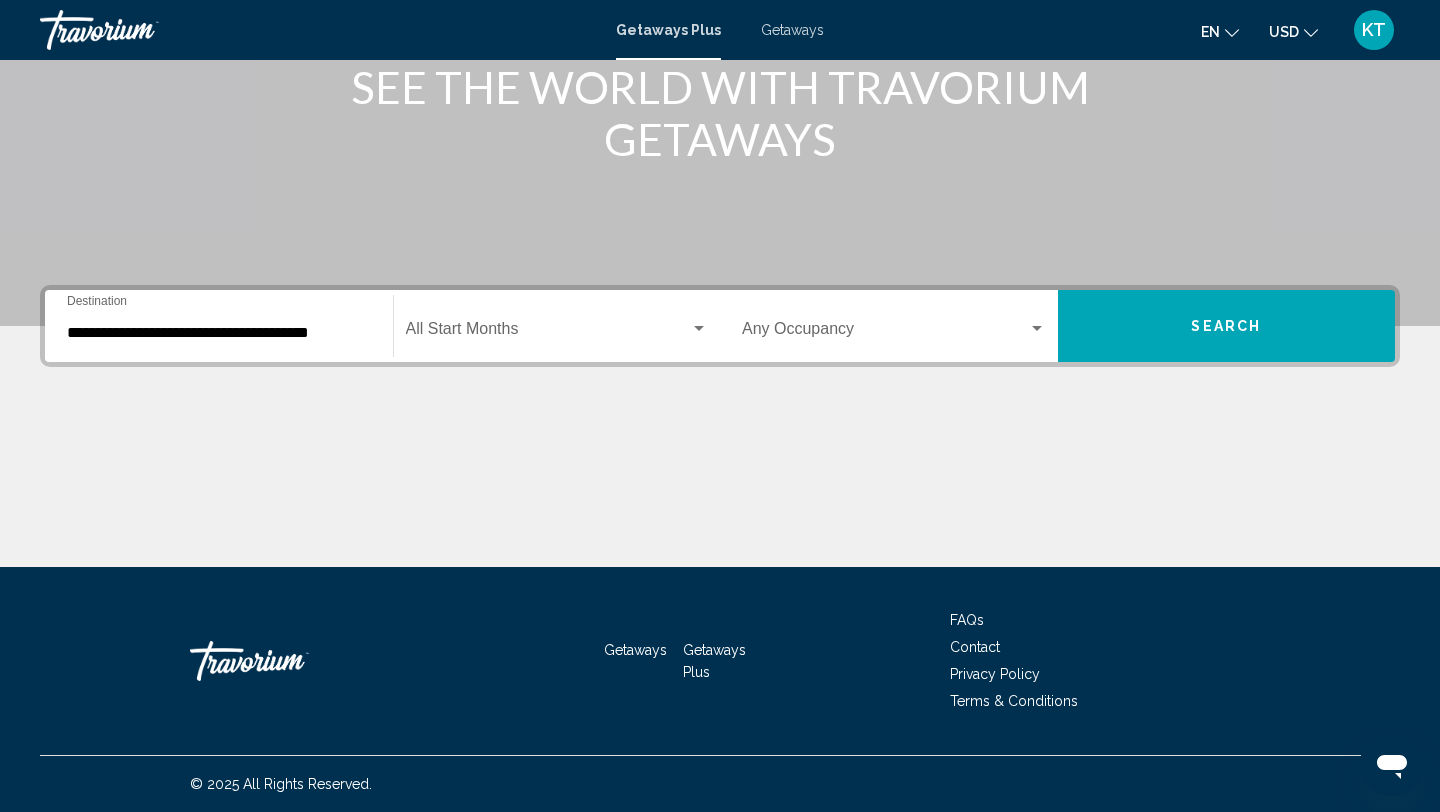 click on "Start Month All Start Months" 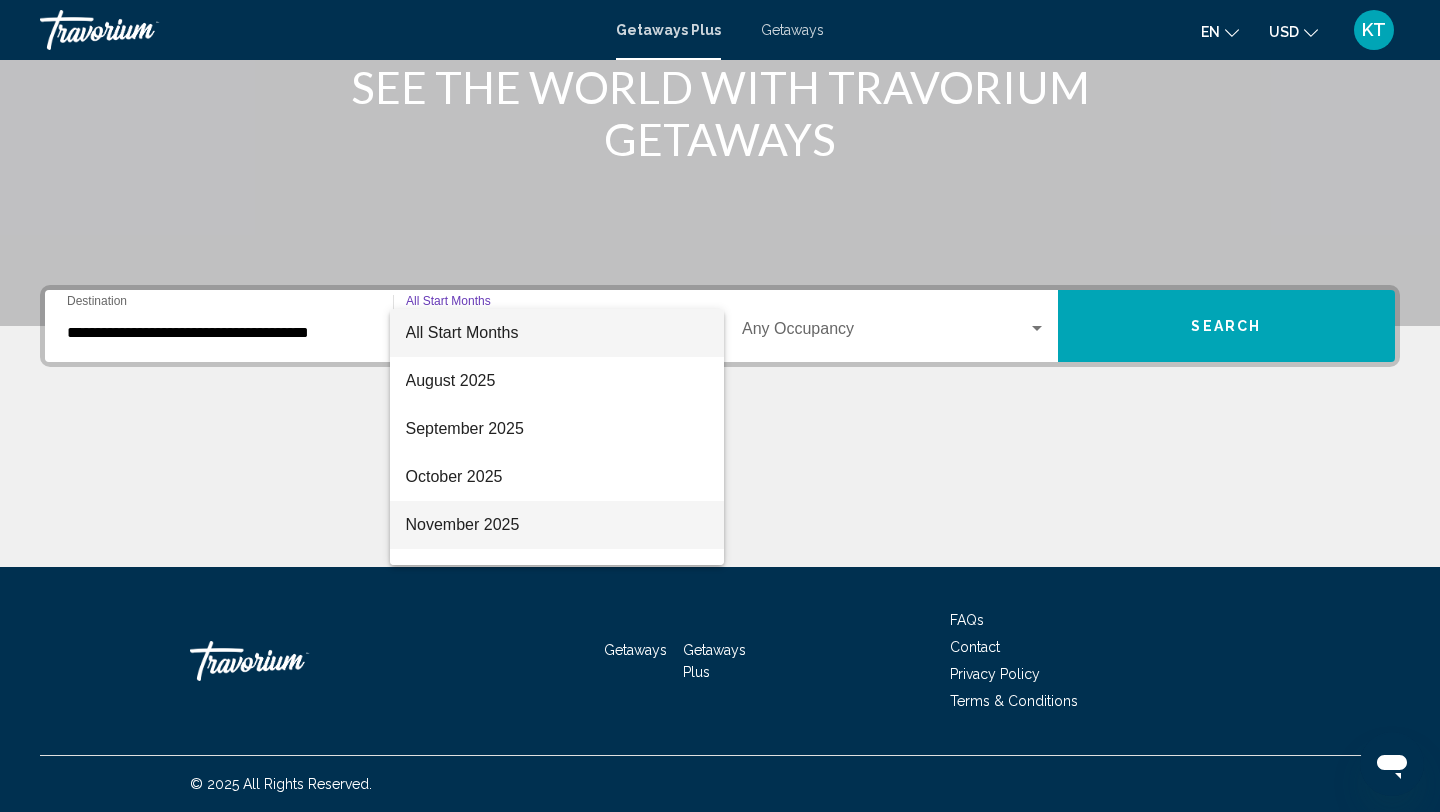 click on "November 2025" at bounding box center [557, 525] 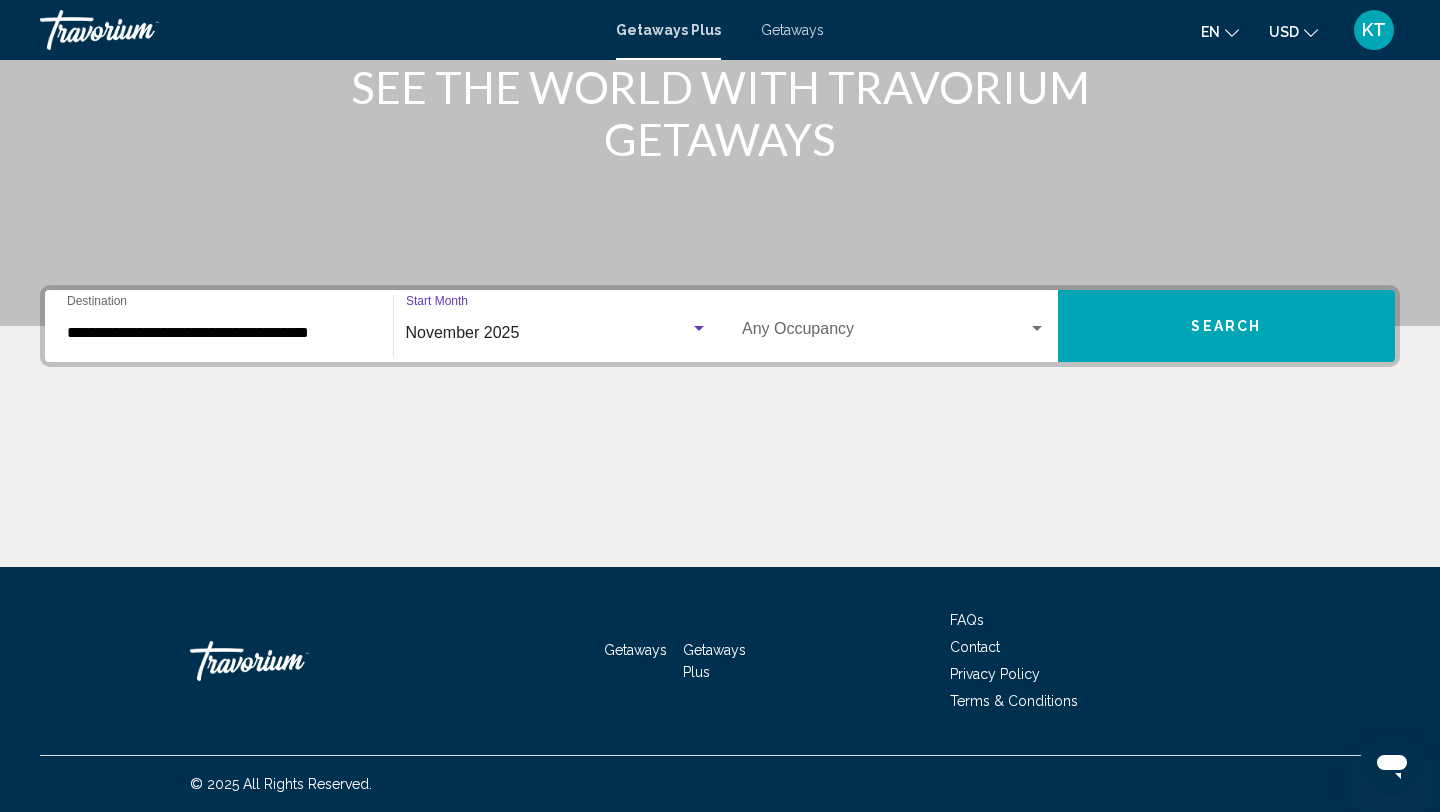 click on "Search" at bounding box center [1227, 326] 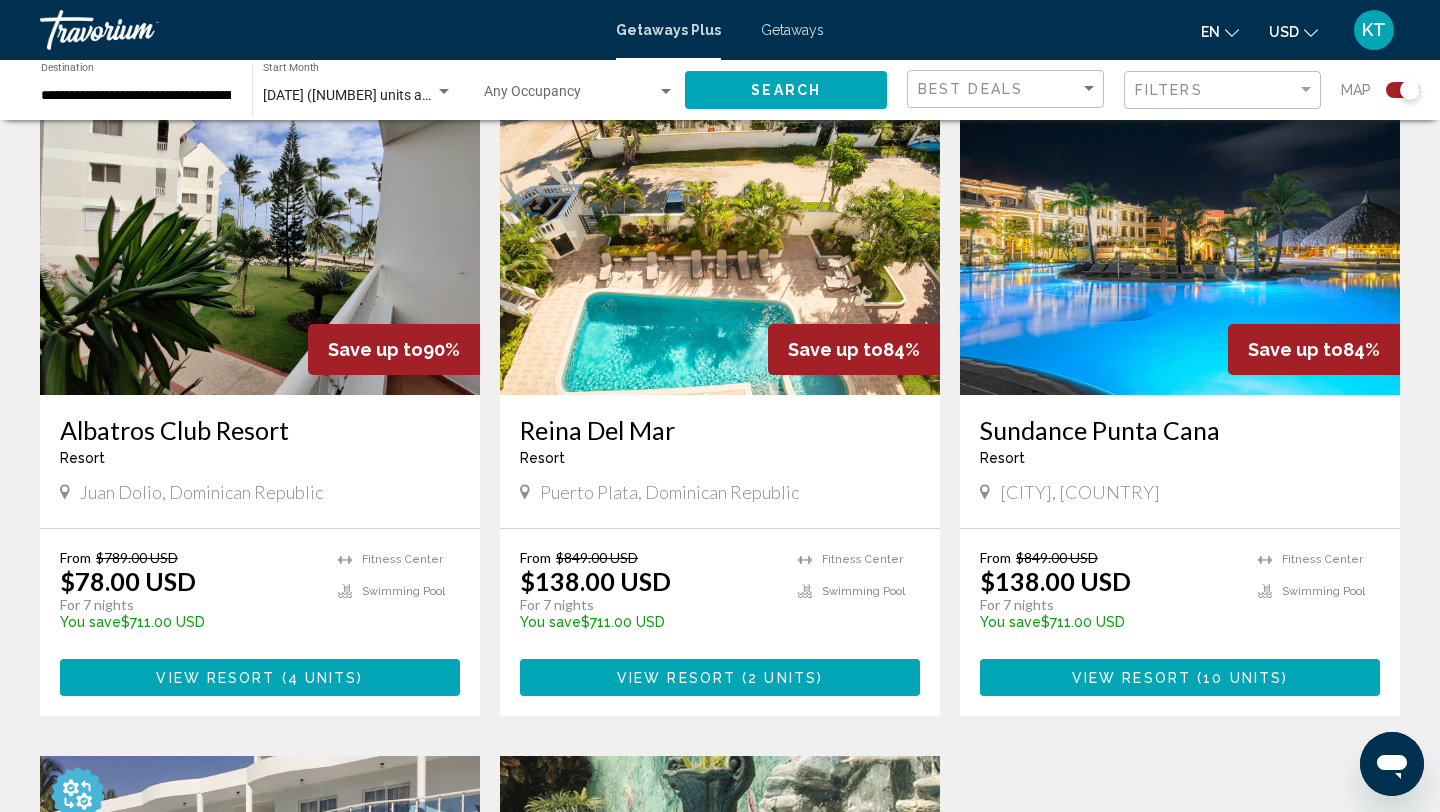 scroll, scrollTop: 750, scrollLeft: 0, axis: vertical 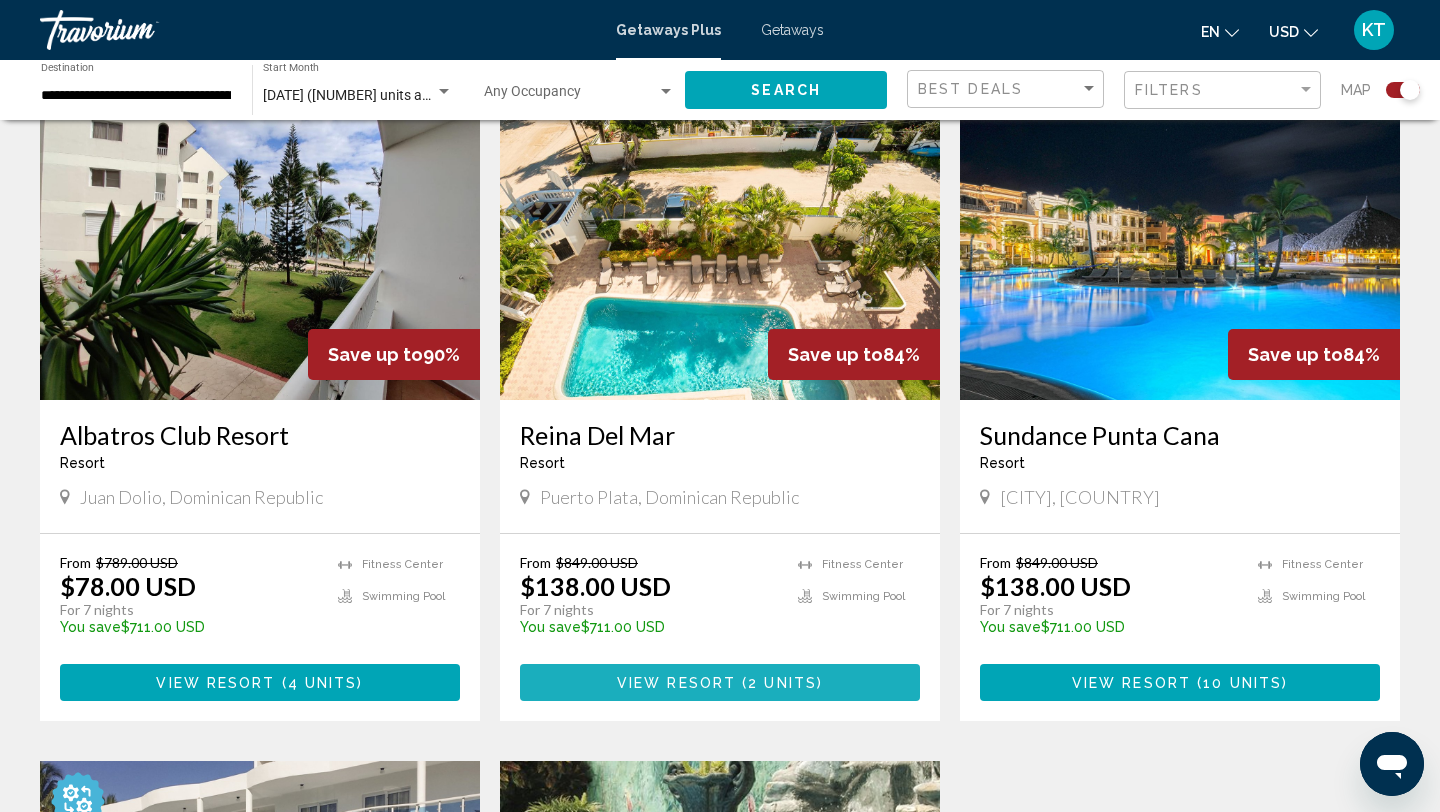 click on "View Resort" at bounding box center [676, 683] 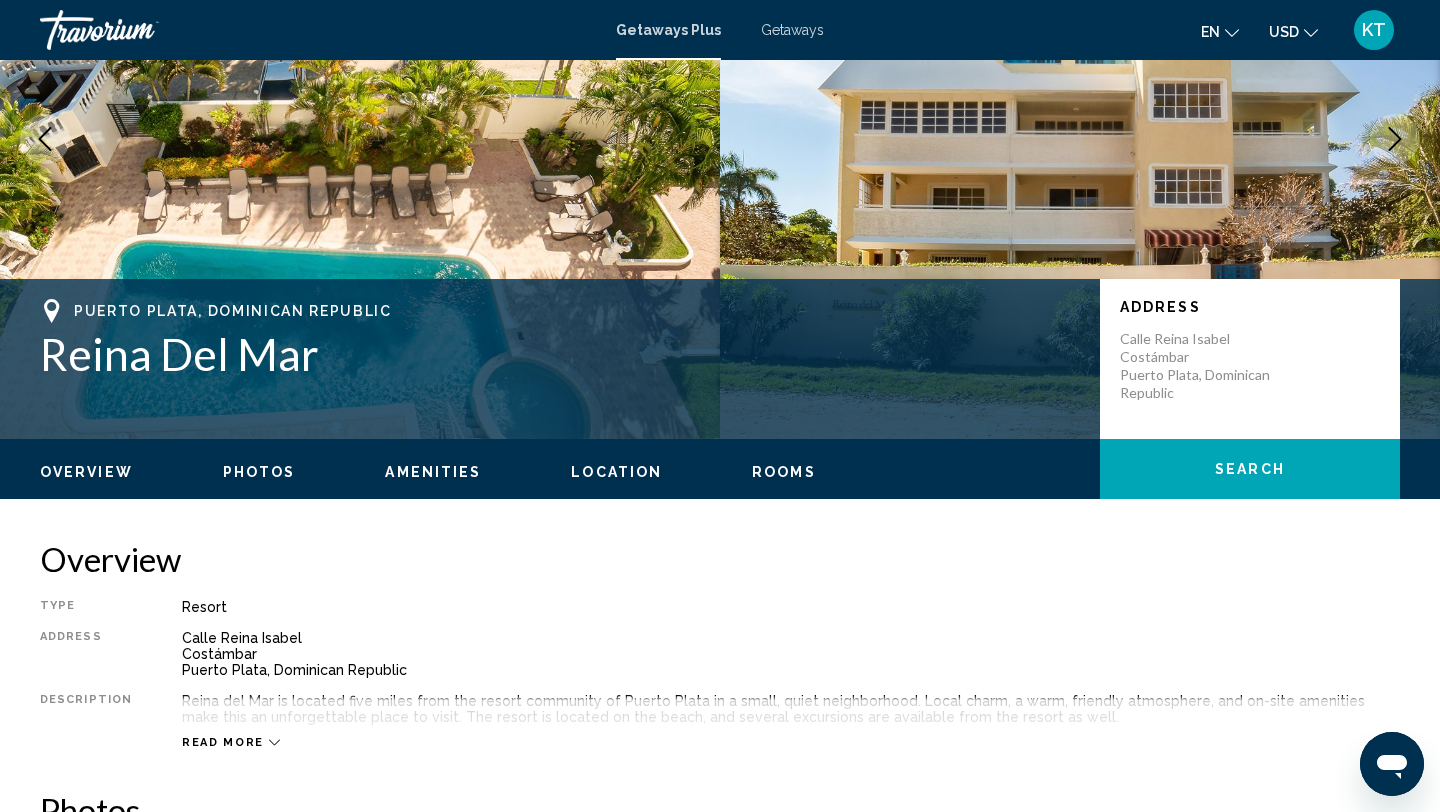 scroll, scrollTop: 0, scrollLeft: 0, axis: both 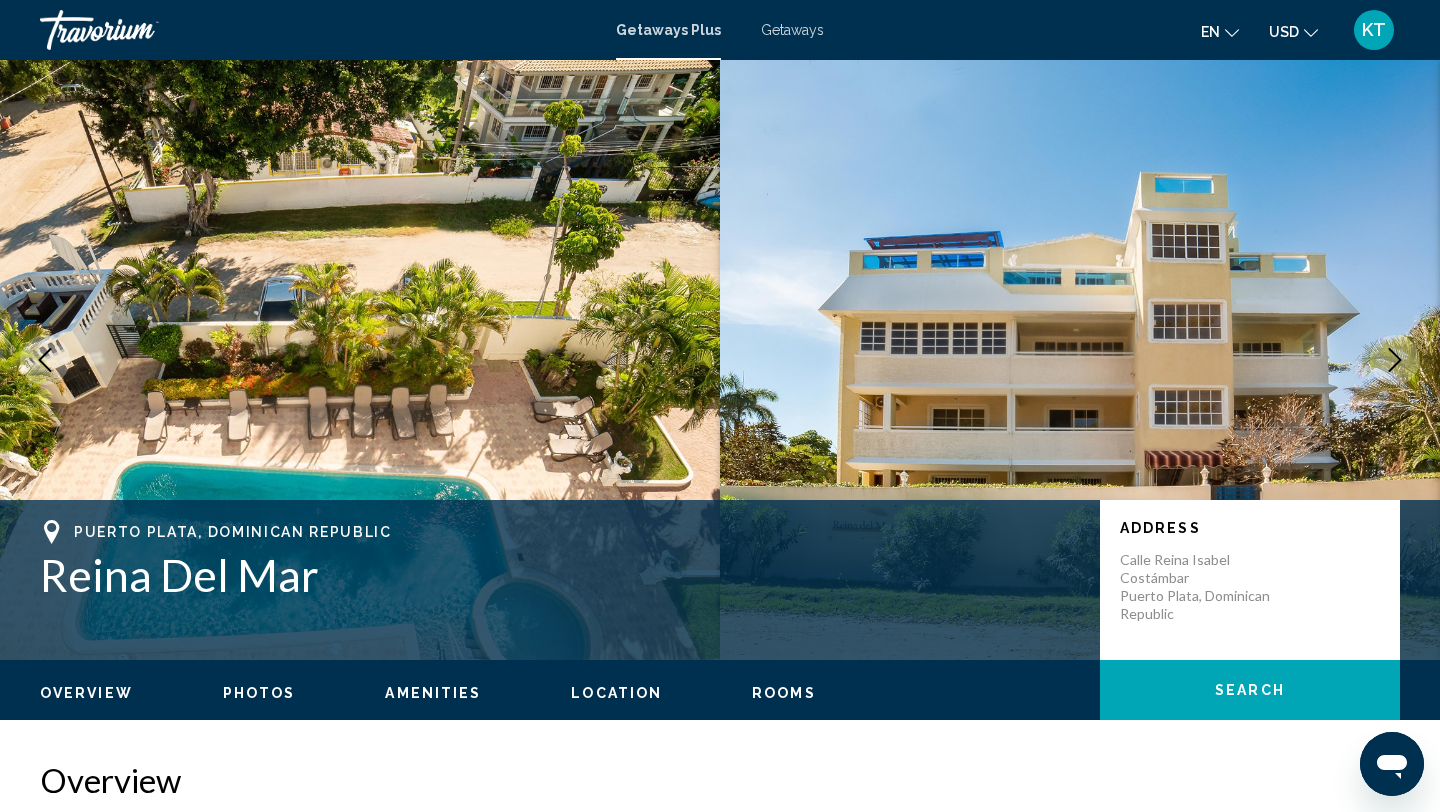 click on "Getaways" at bounding box center [792, 30] 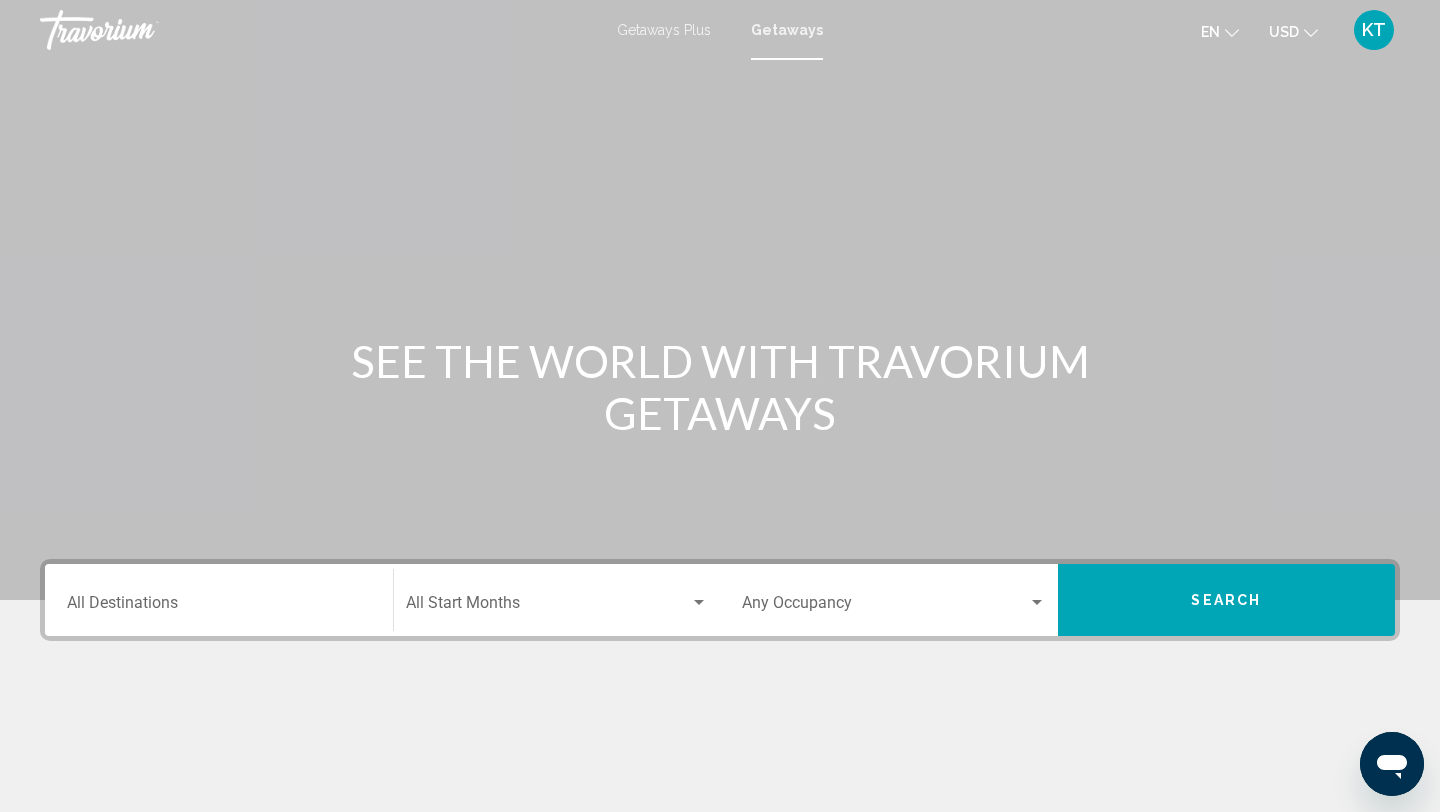 click on "Destination All Destinations" at bounding box center [219, 607] 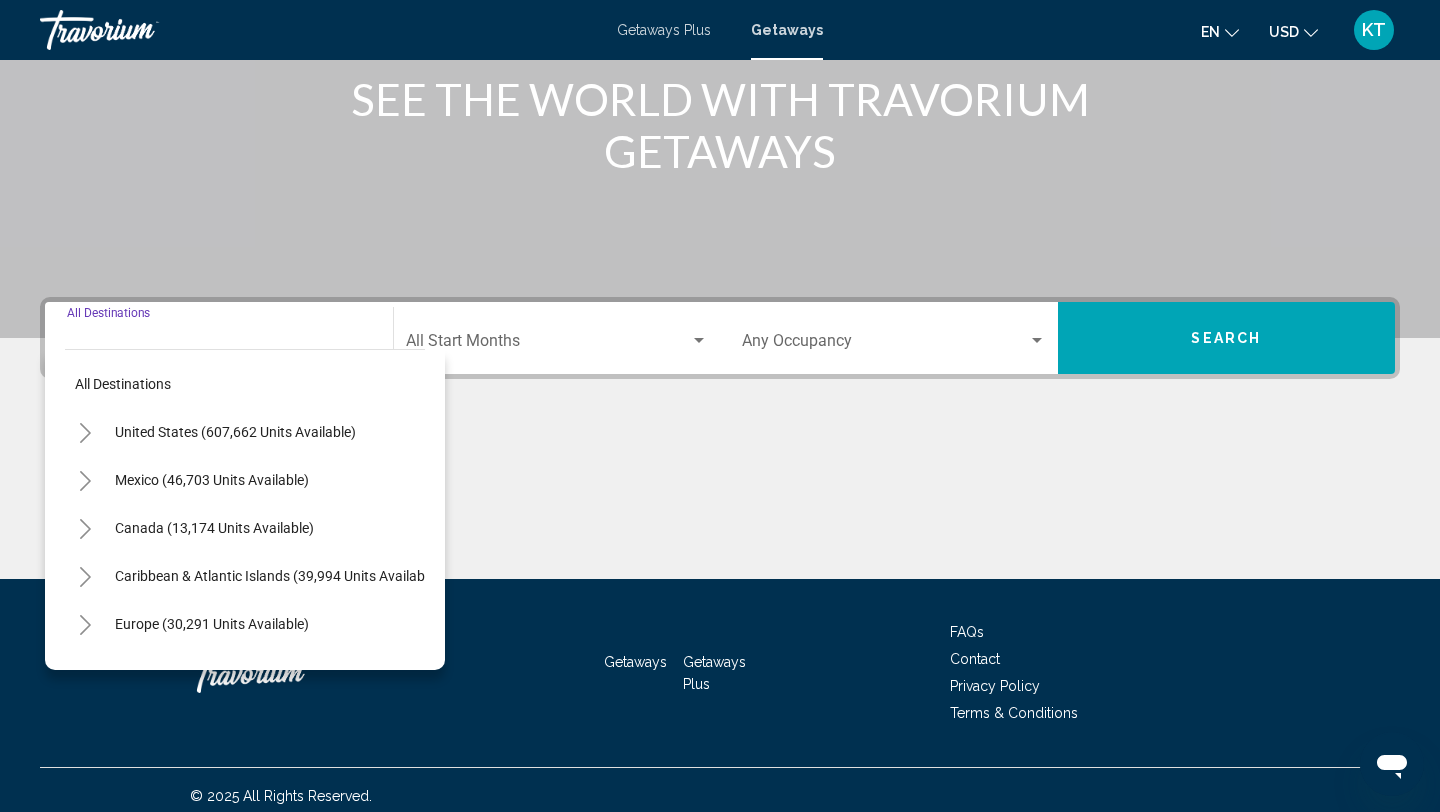 scroll, scrollTop: 274, scrollLeft: 0, axis: vertical 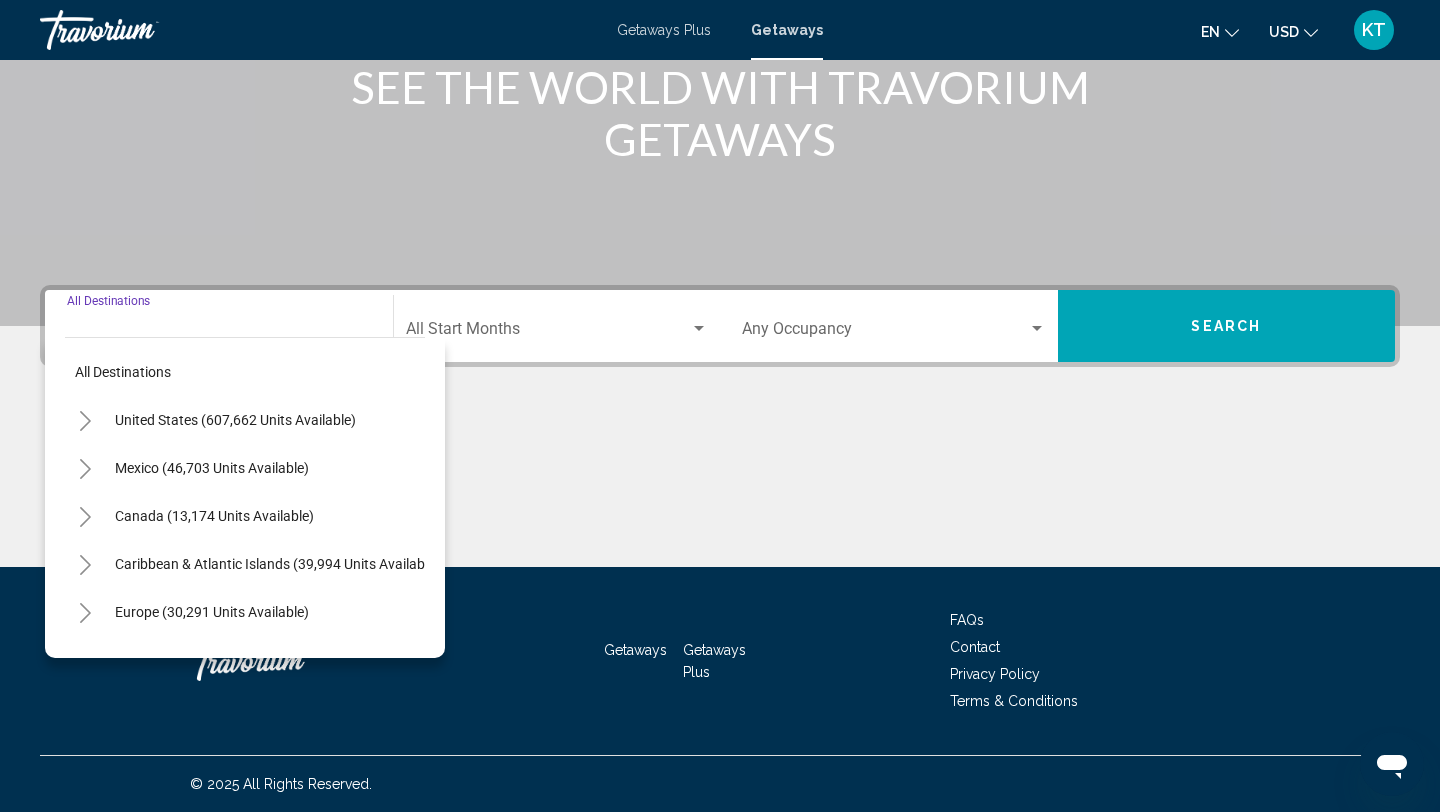 click 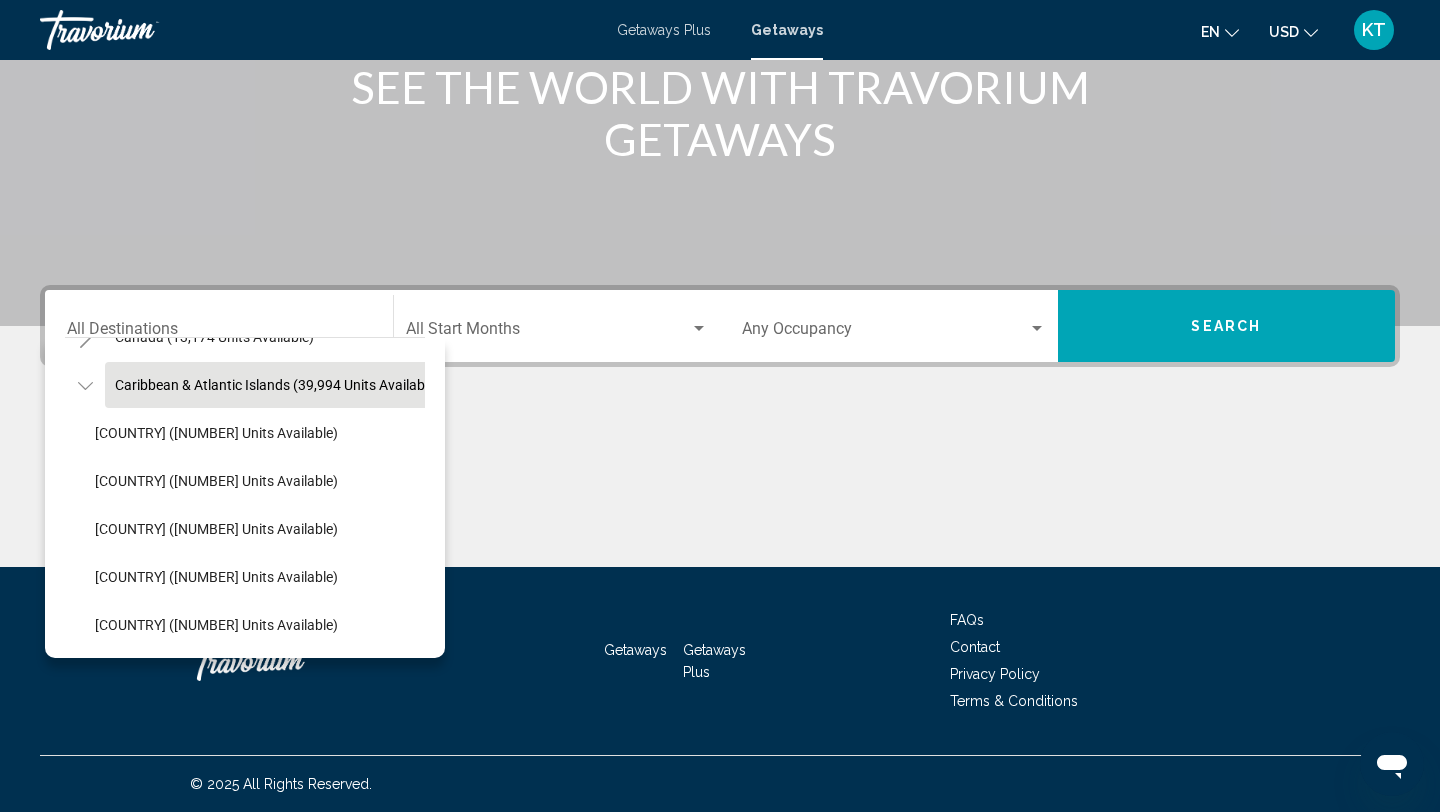scroll, scrollTop: 187, scrollLeft: 0, axis: vertical 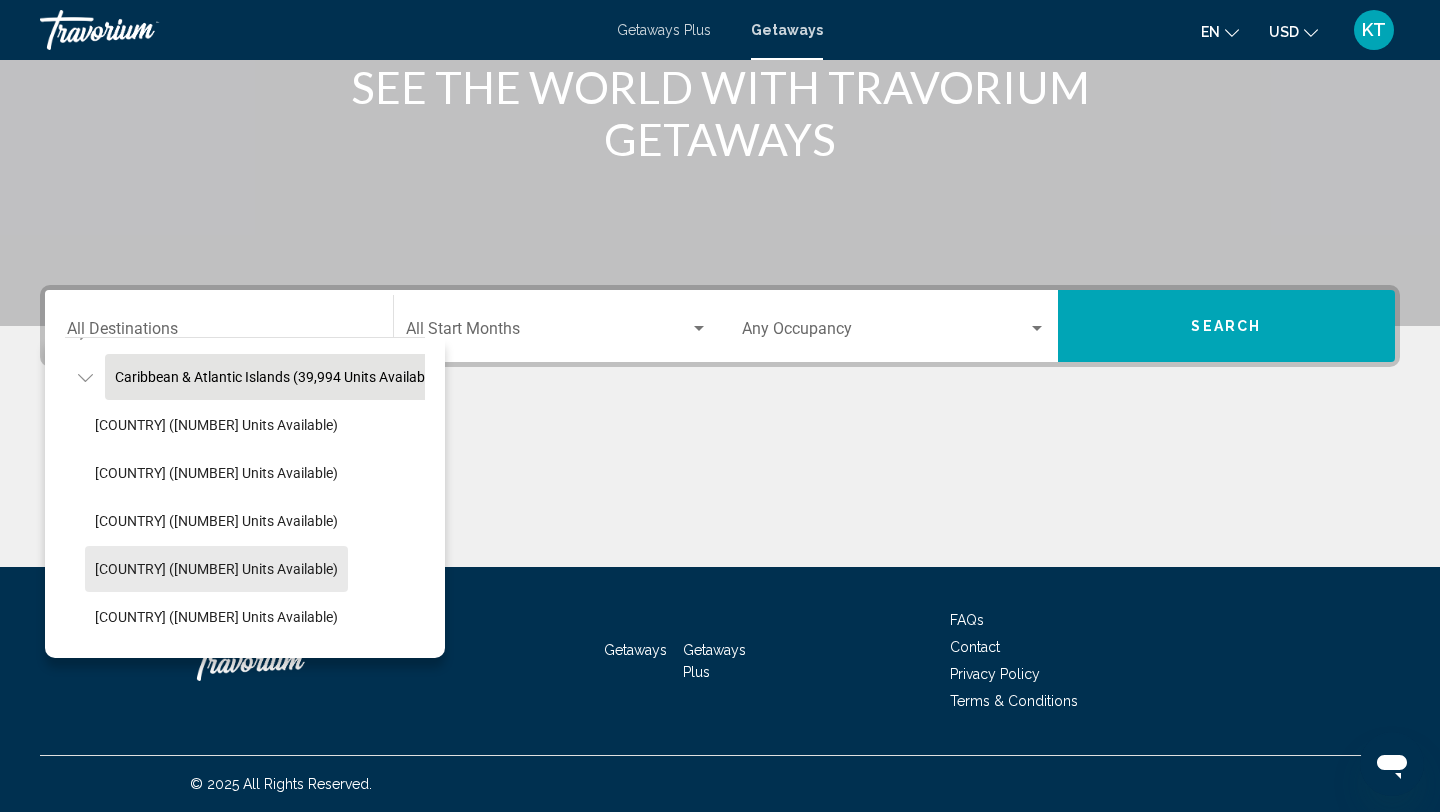 click on "Dominican Republic (1,591 units available)" 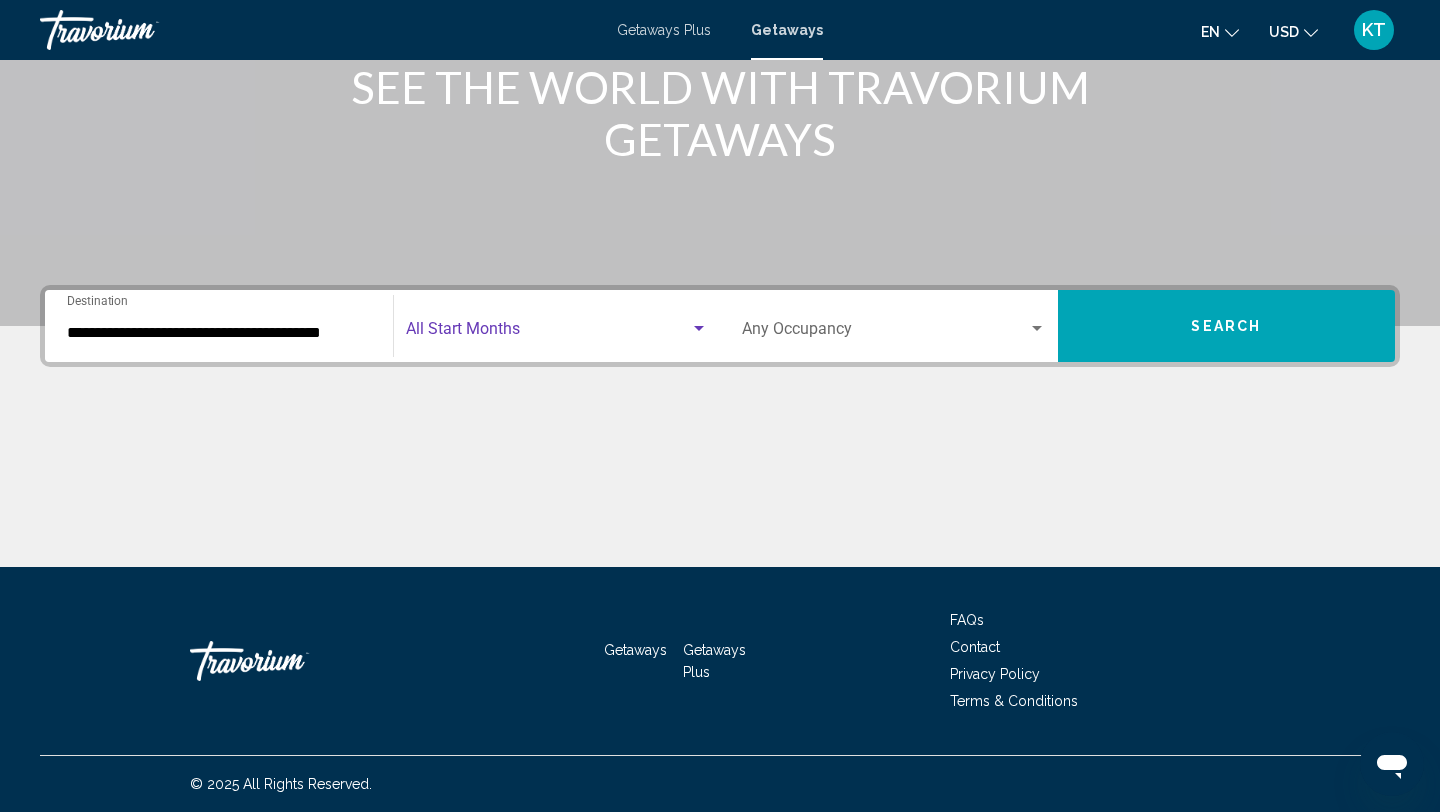 click at bounding box center [548, 333] 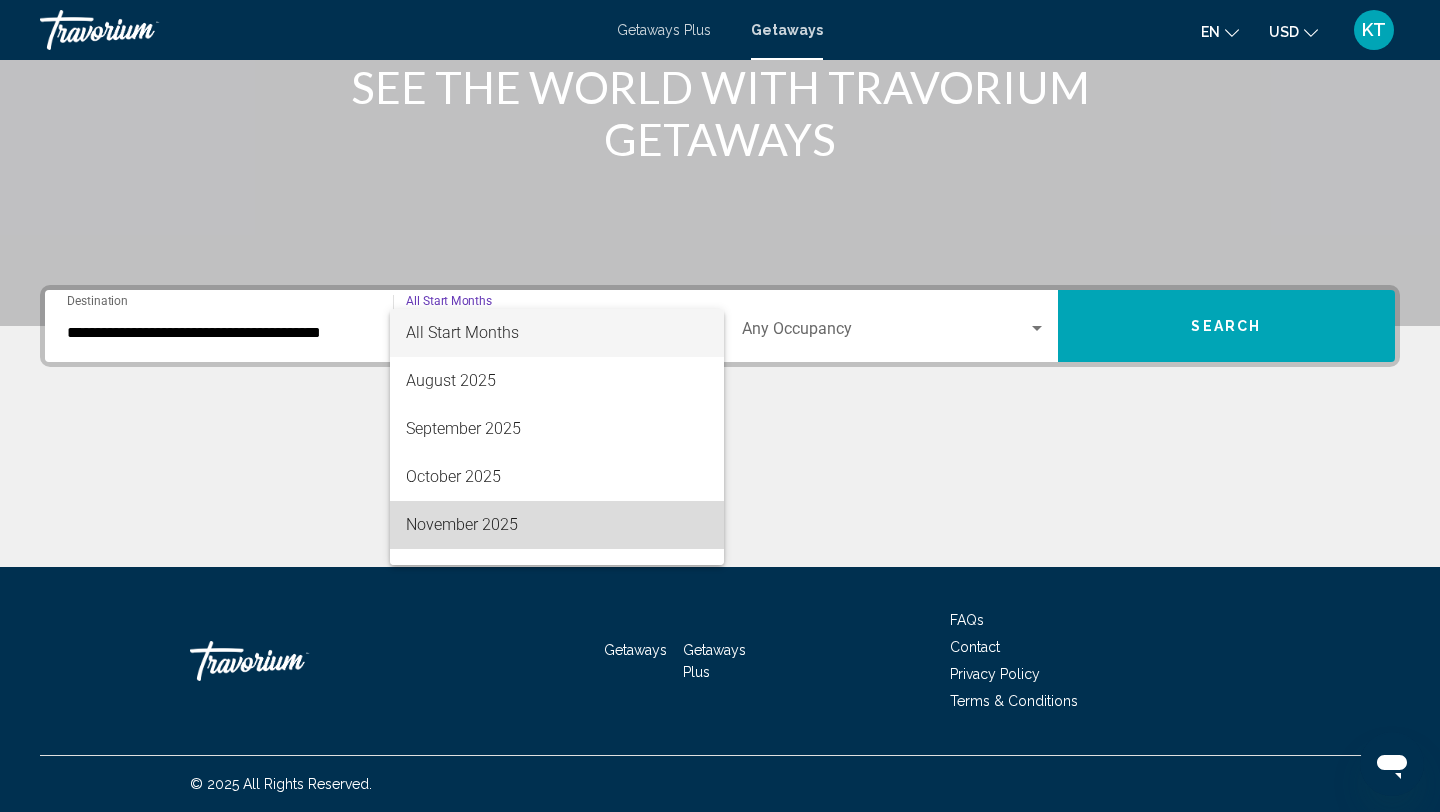 click on "November 2025" at bounding box center (557, 525) 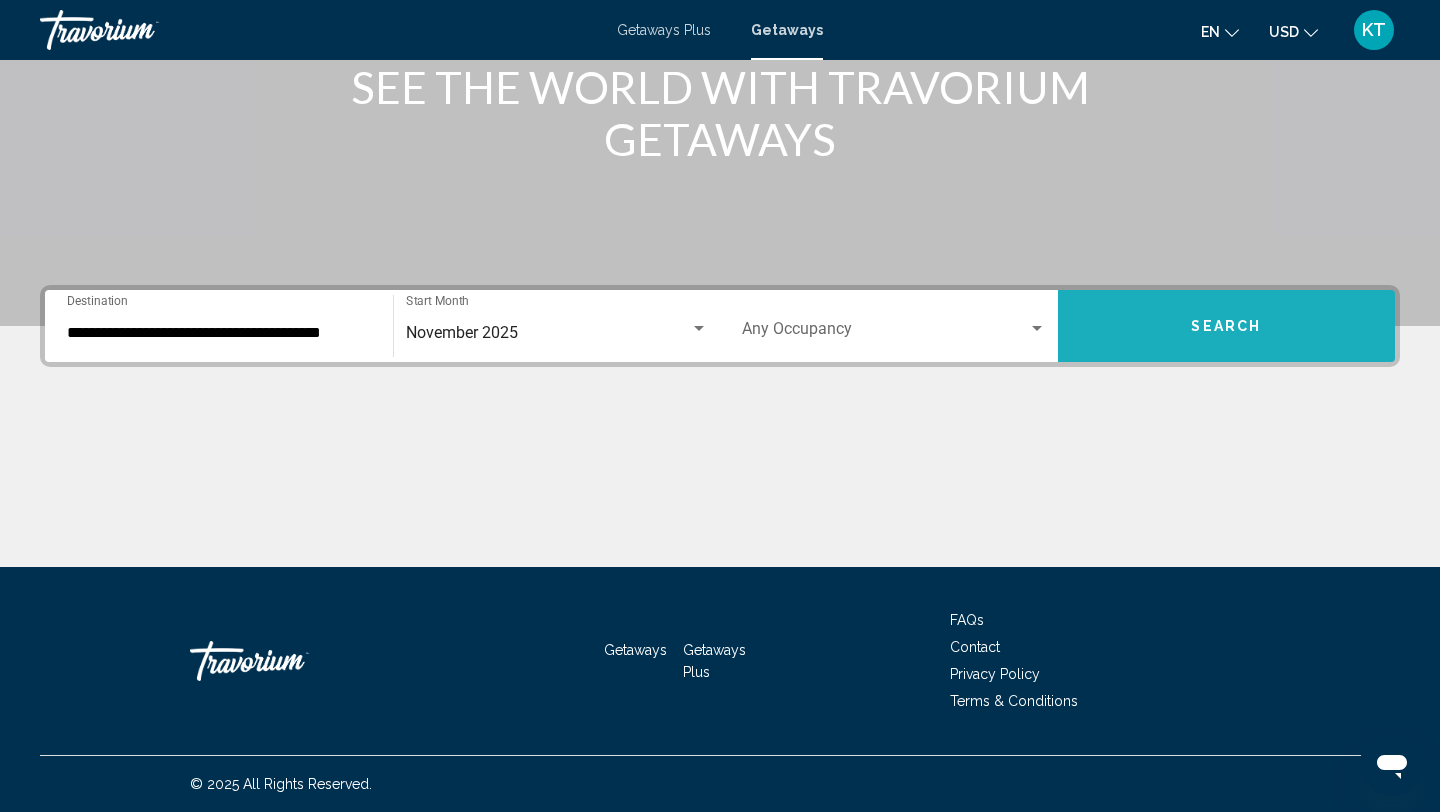 click on "Search" at bounding box center [1227, 326] 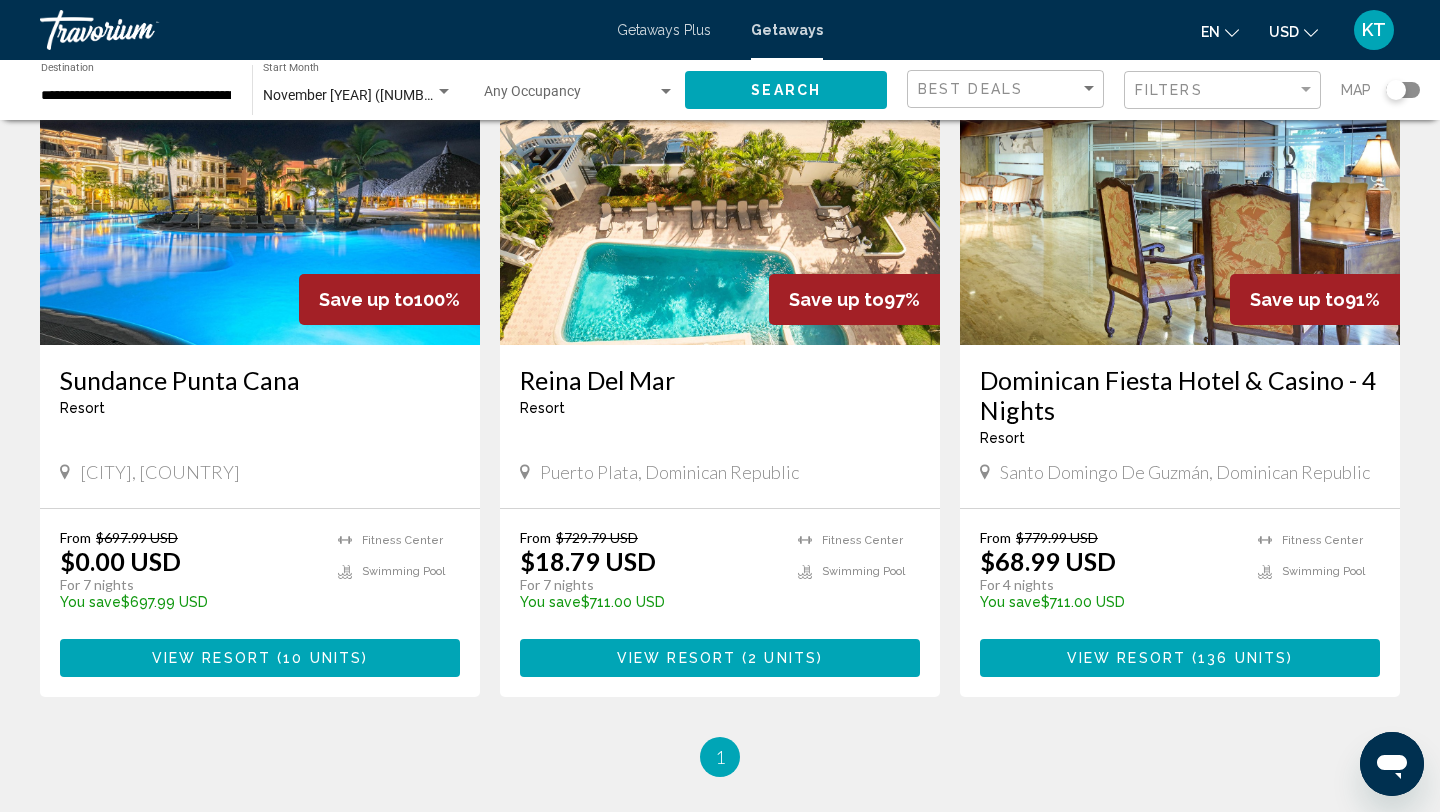 scroll, scrollTop: 891, scrollLeft: 0, axis: vertical 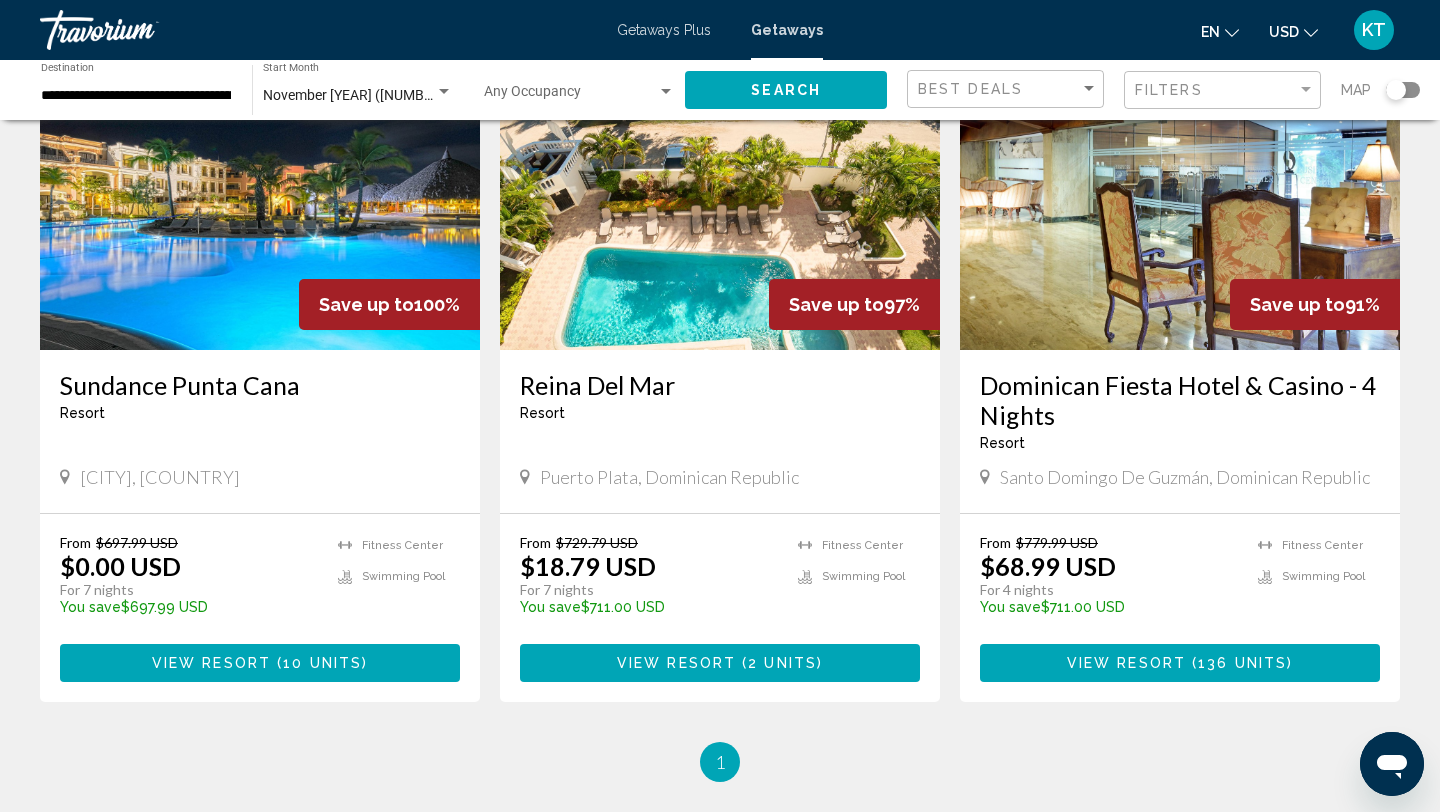 click on "View Resort" at bounding box center (676, 664) 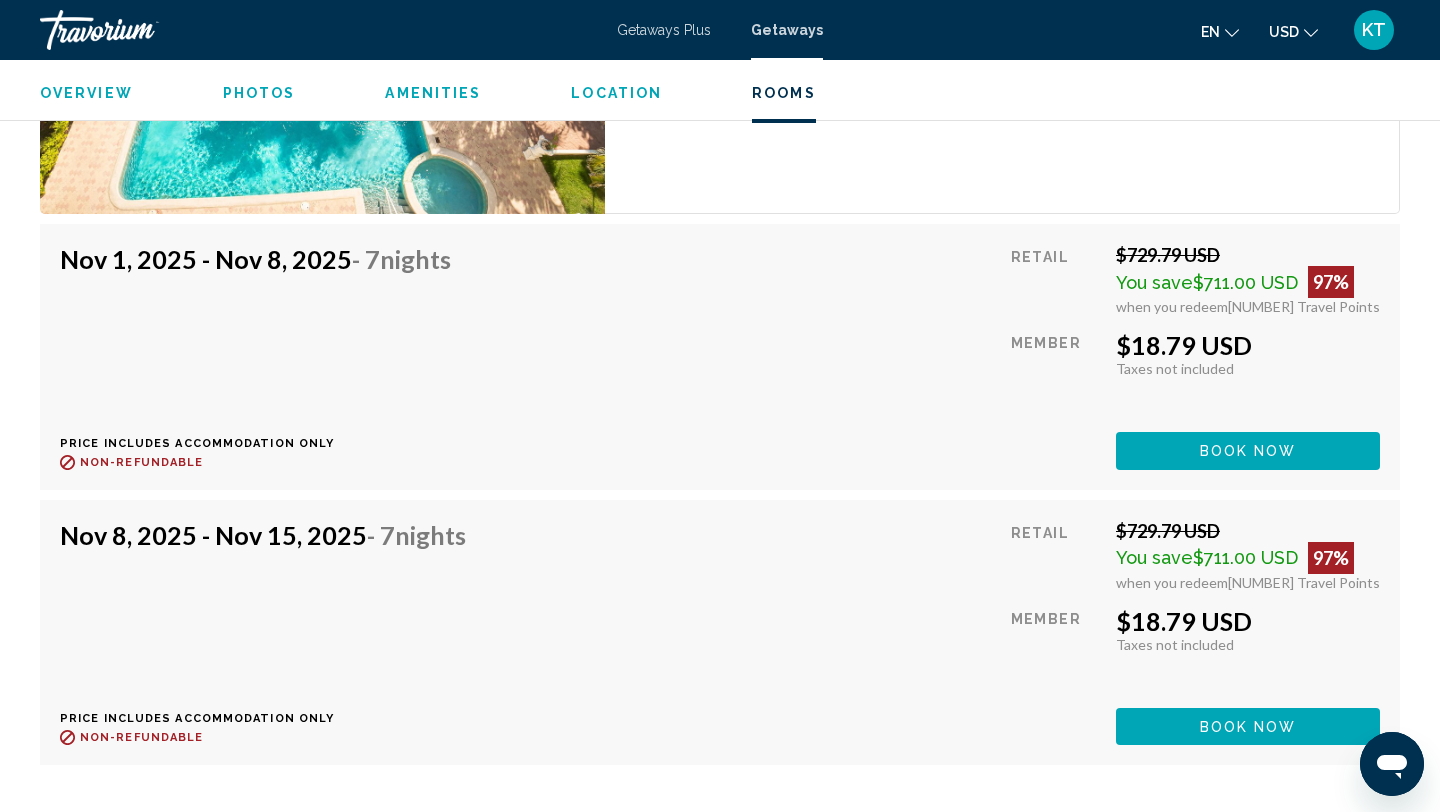 scroll, scrollTop: 3562, scrollLeft: 0, axis: vertical 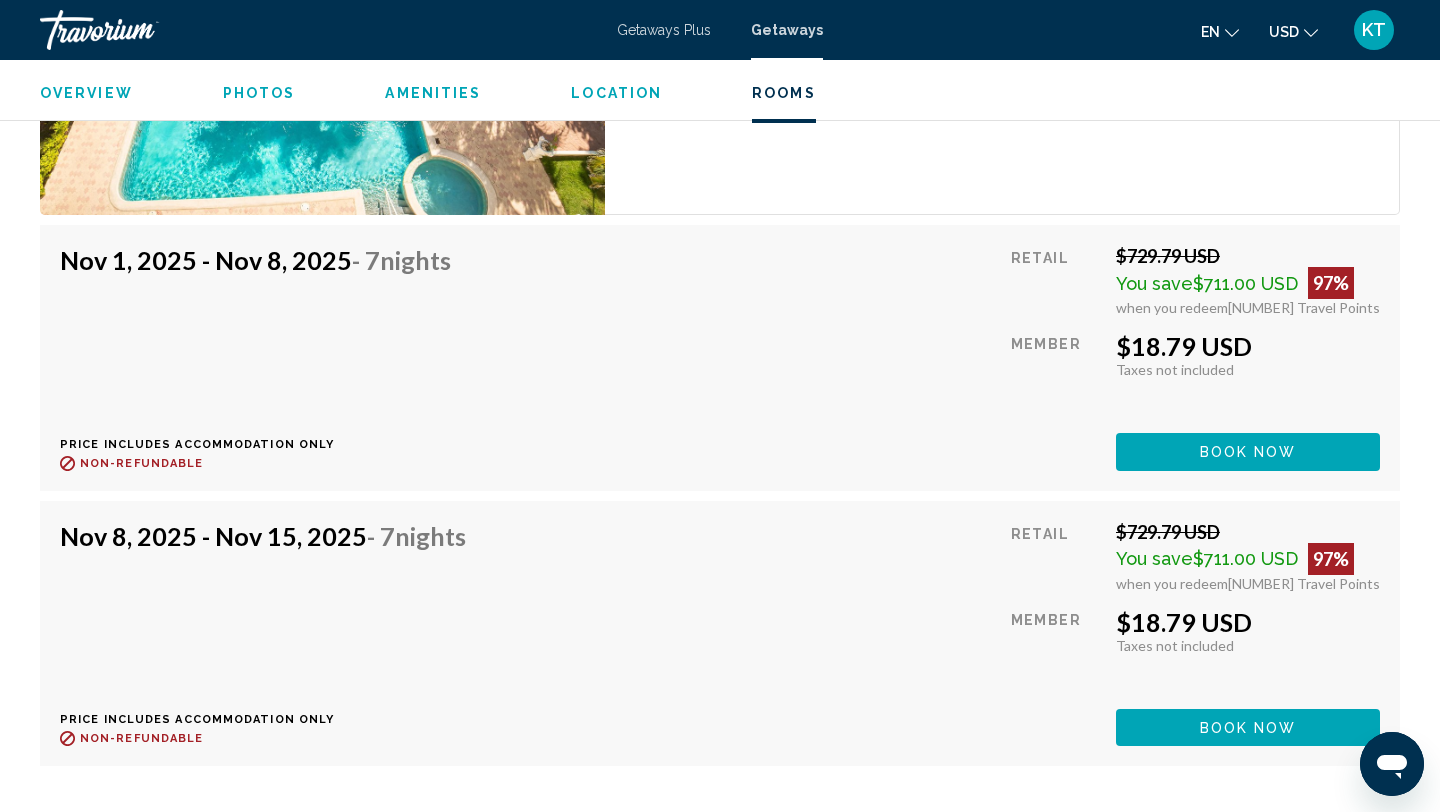 click on "Book now" at bounding box center [1248, 451] 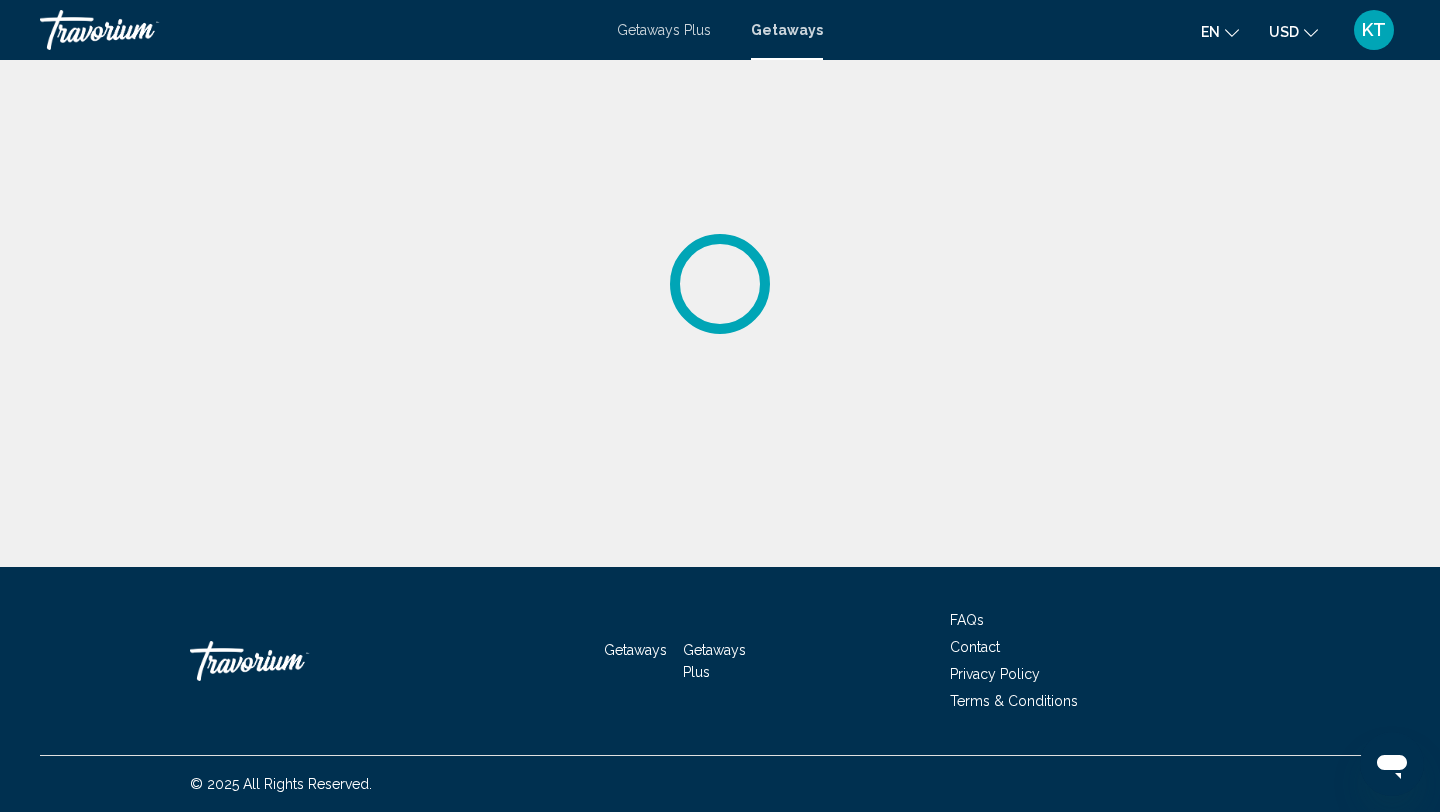 scroll, scrollTop: 0, scrollLeft: 0, axis: both 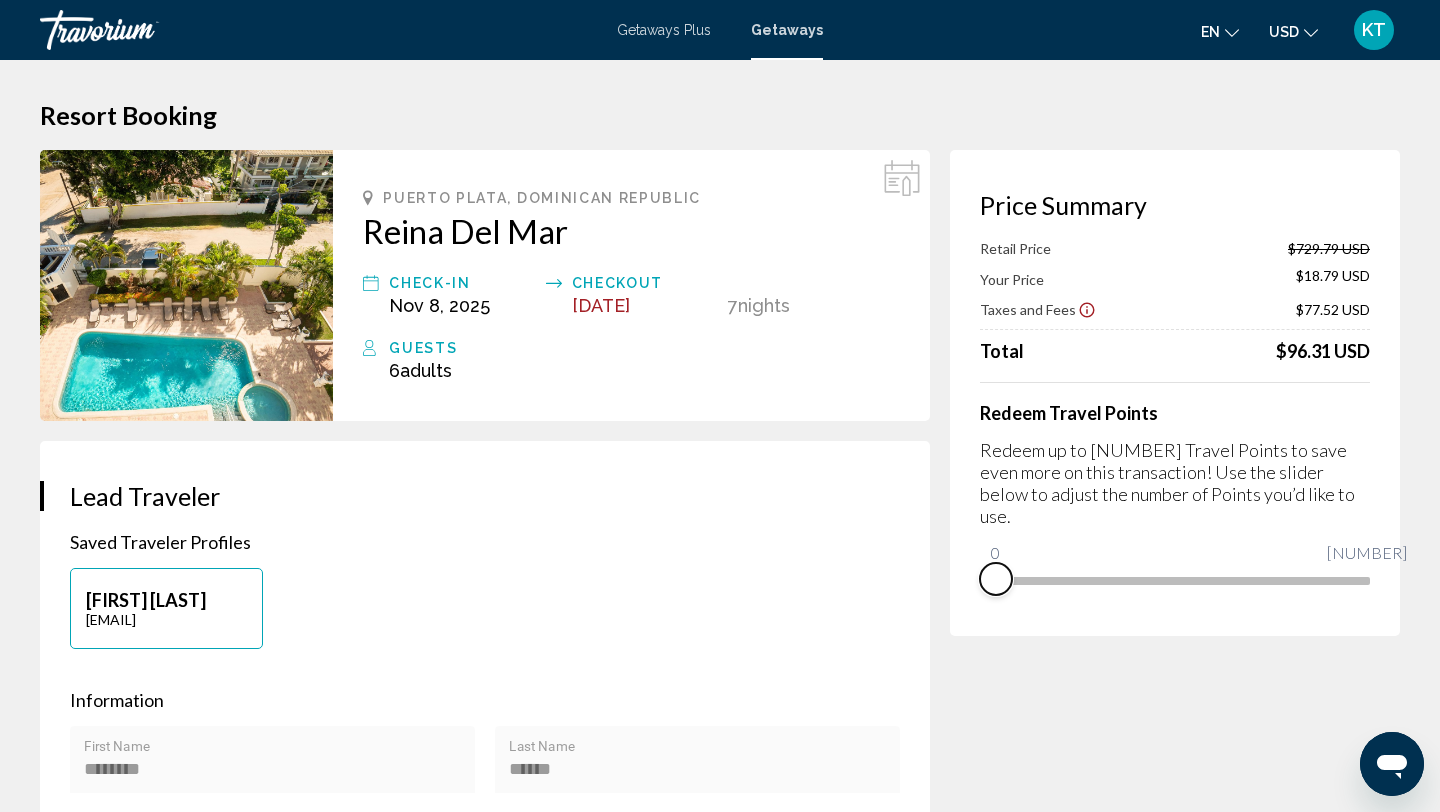 drag, startPoint x: 1348, startPoint y: 585, endPoint x: 956, endPoint y: 602, distance: 392.36844 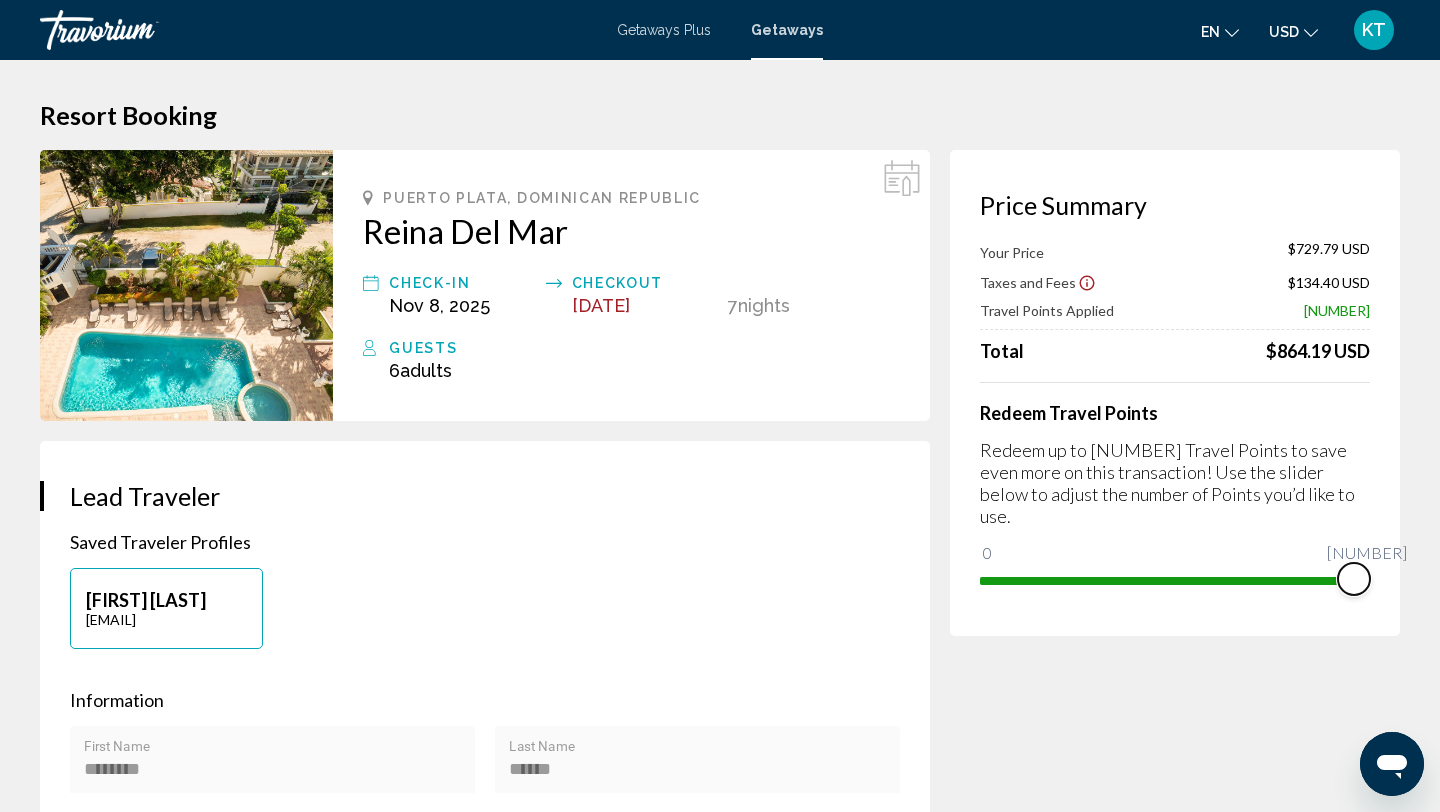 drag, startPoint x: 1002, startPoint y: 525, endPoint x: 1408, endPoint y: 537, distance: 406.1773 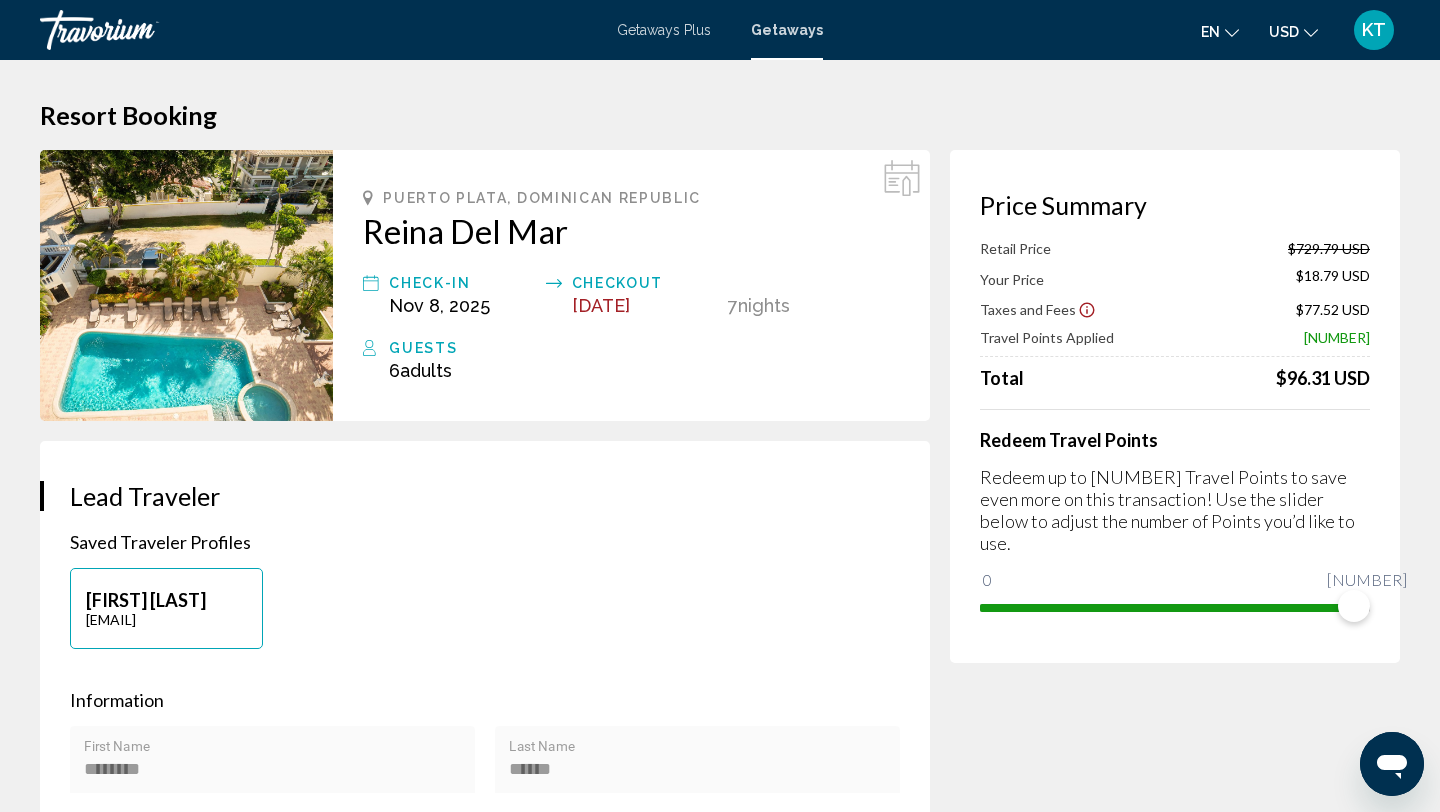 click on "Getaways Plus" at bounding box center (664, 30) 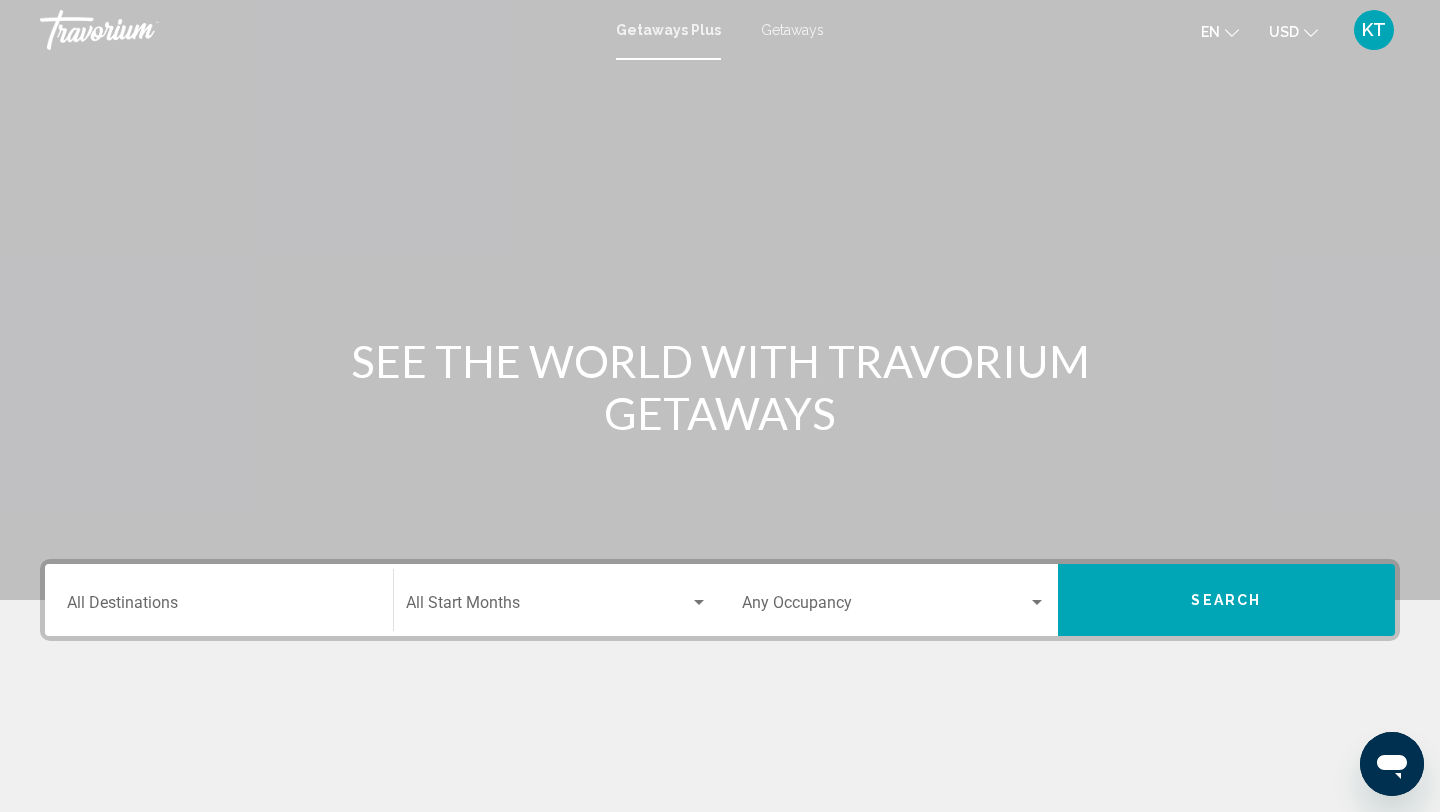 click on "Getaways" at bounding box center (792, 30) 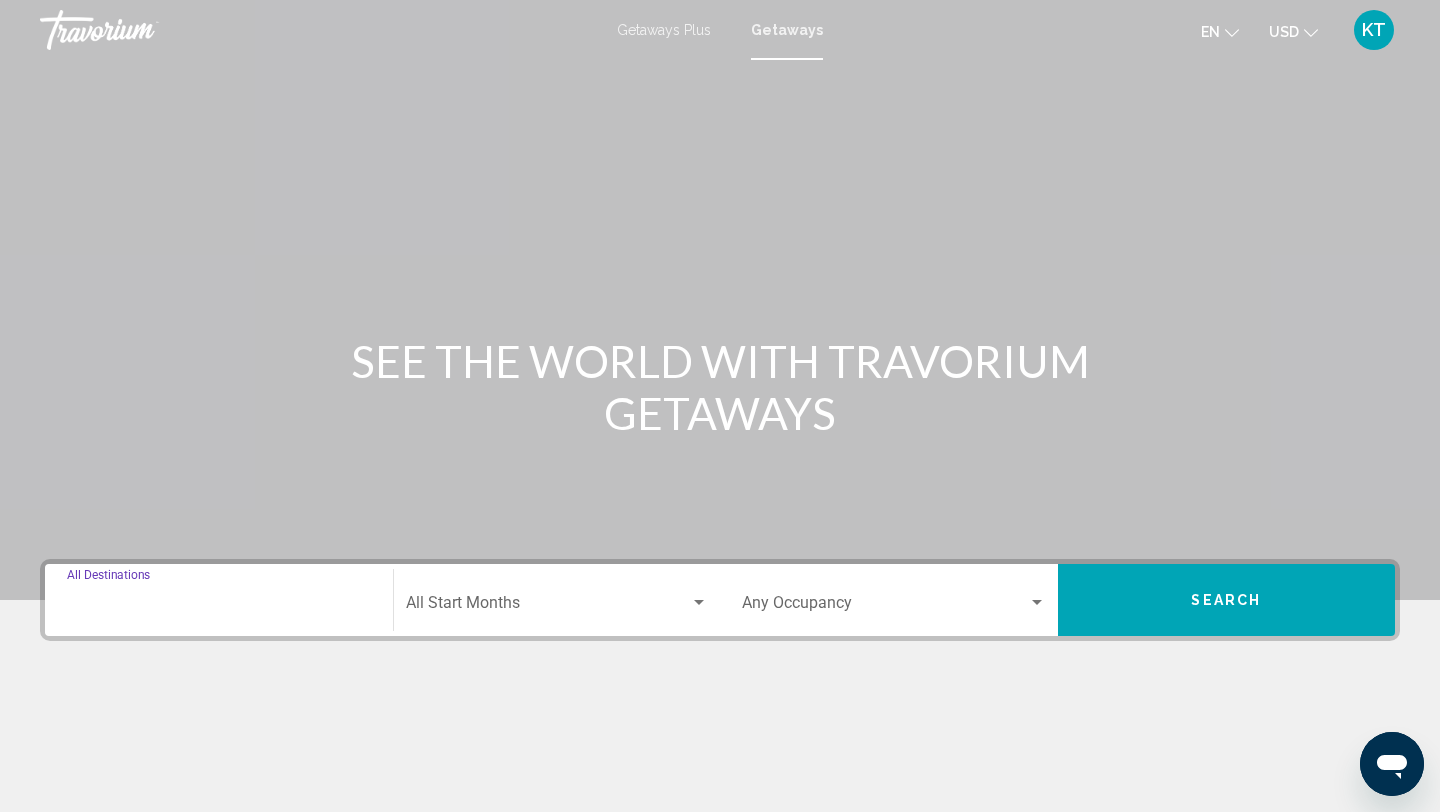click on "Destination All Destinations" at bounding box center (219, 607) 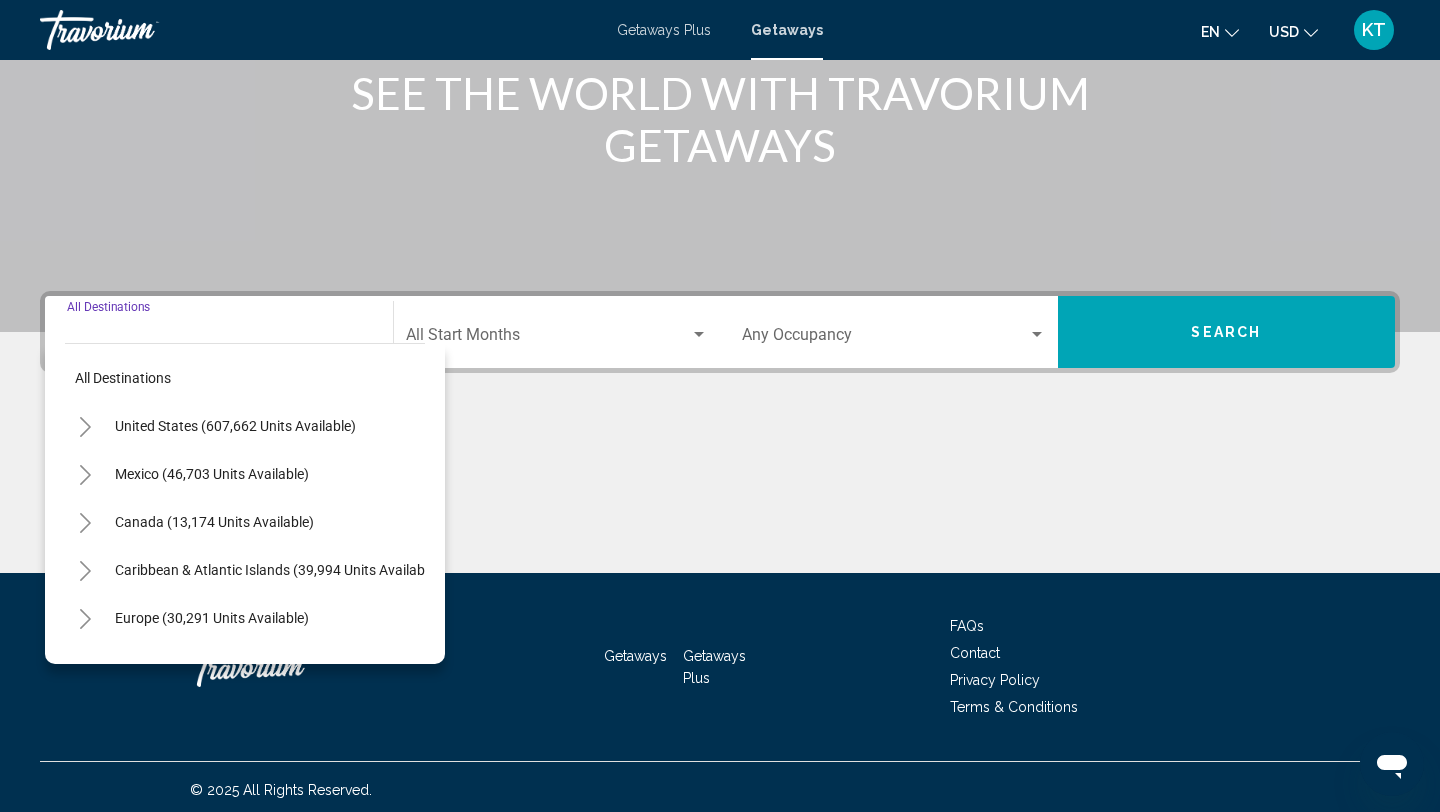 scroll, scrollTop: 274, scrollLeft: 0, axis: vertical 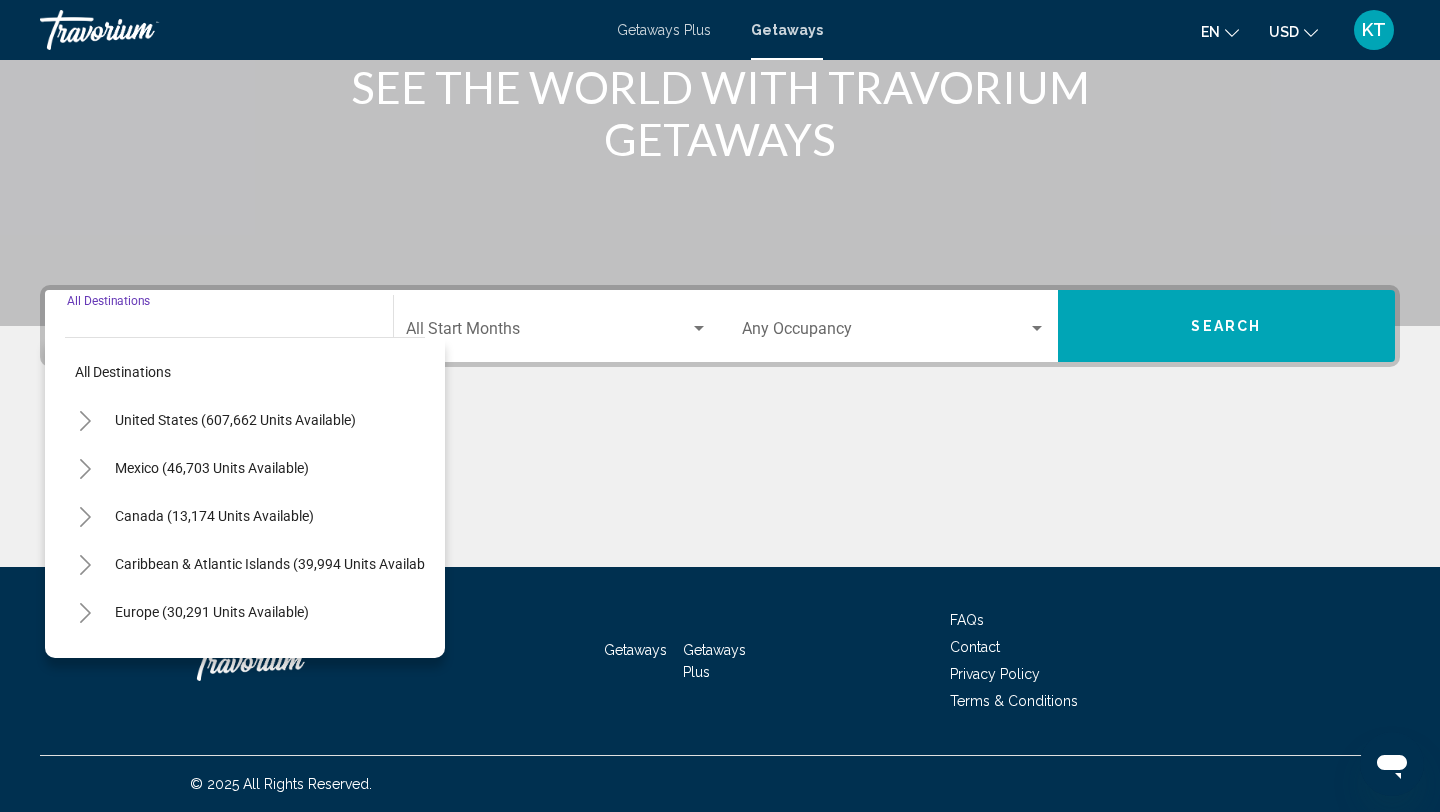 click 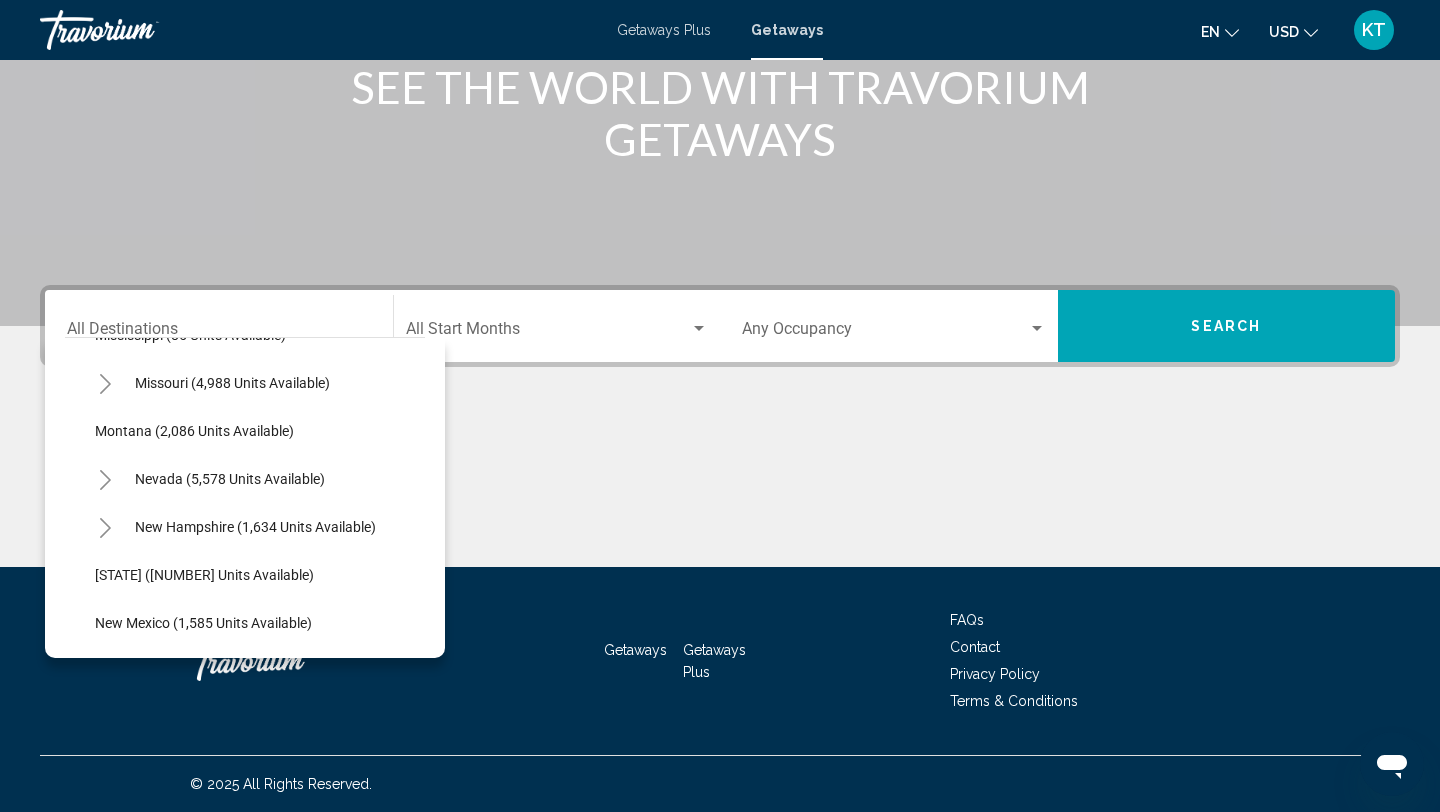 scroll, scrollTop: 1124, scrollLeft: 0, axis: vertical 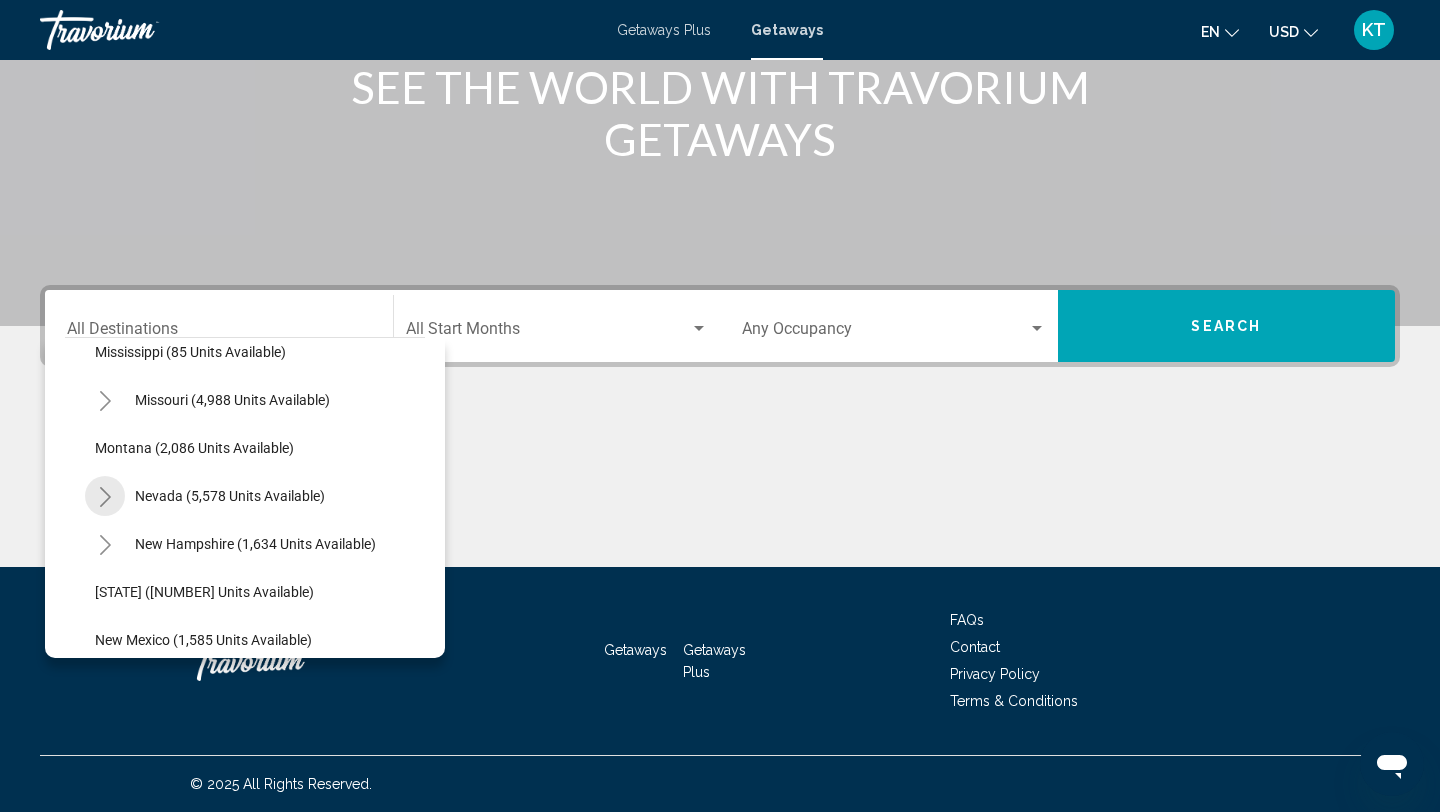 click 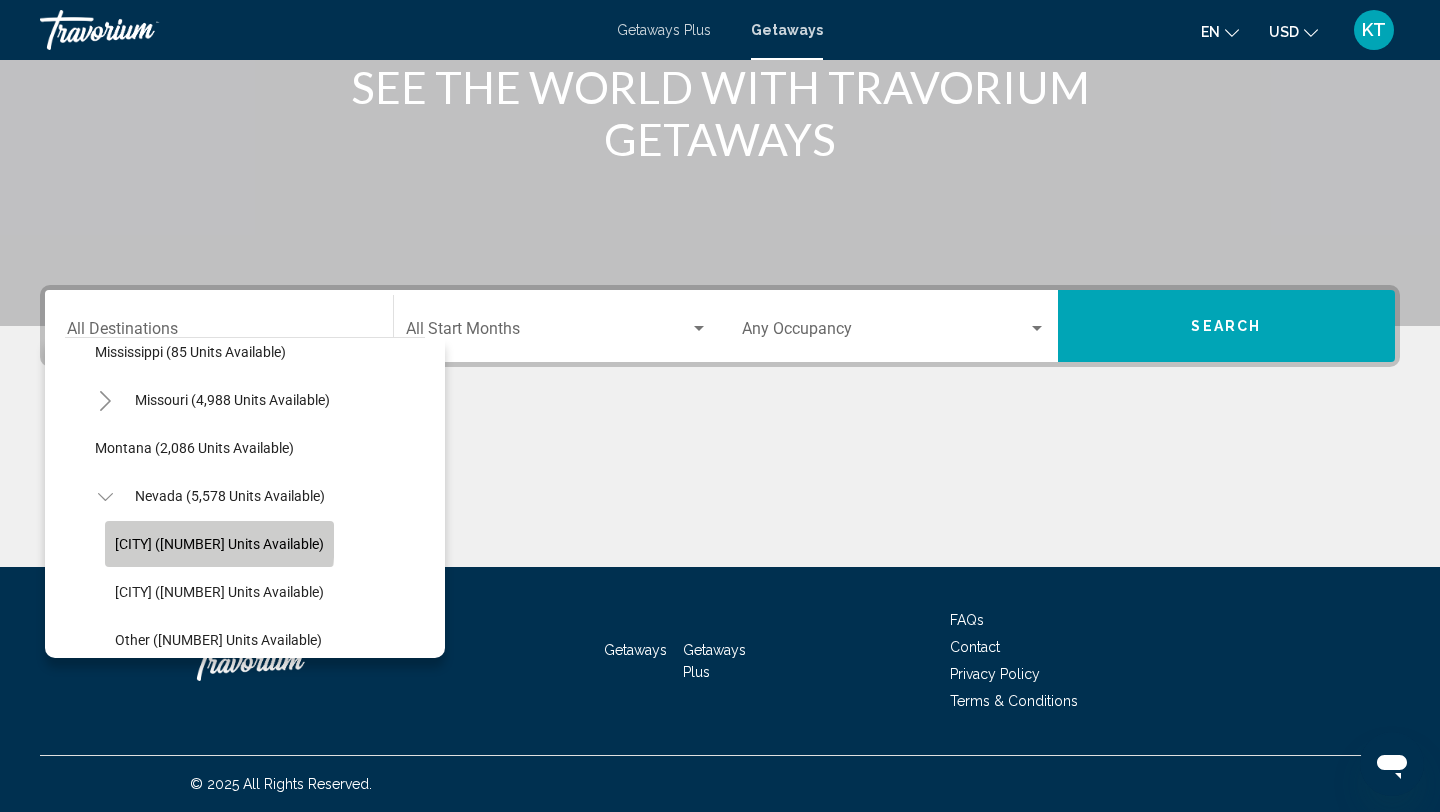click on "Las Vegas (4,986 units available)" 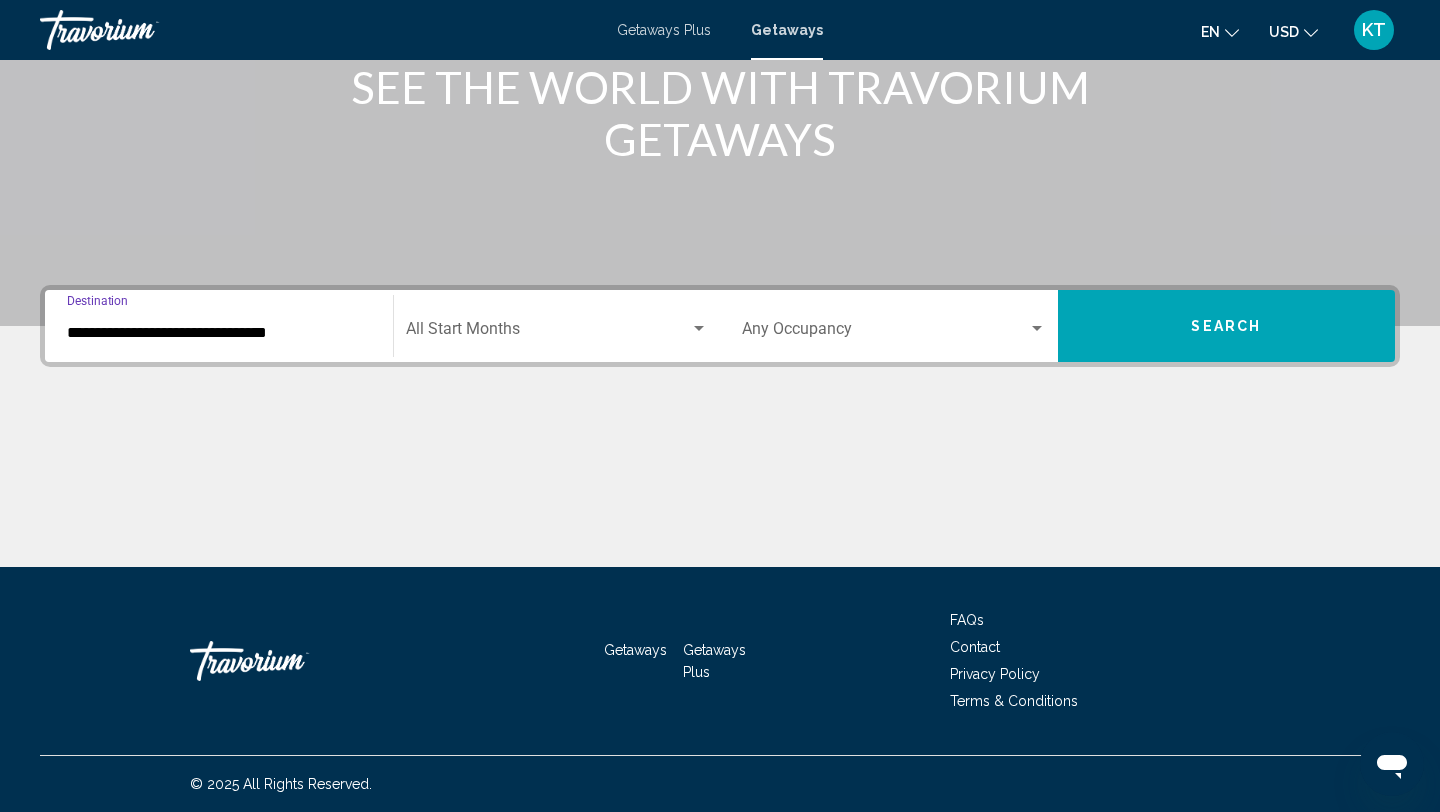 click at bounding box center [548, 333] 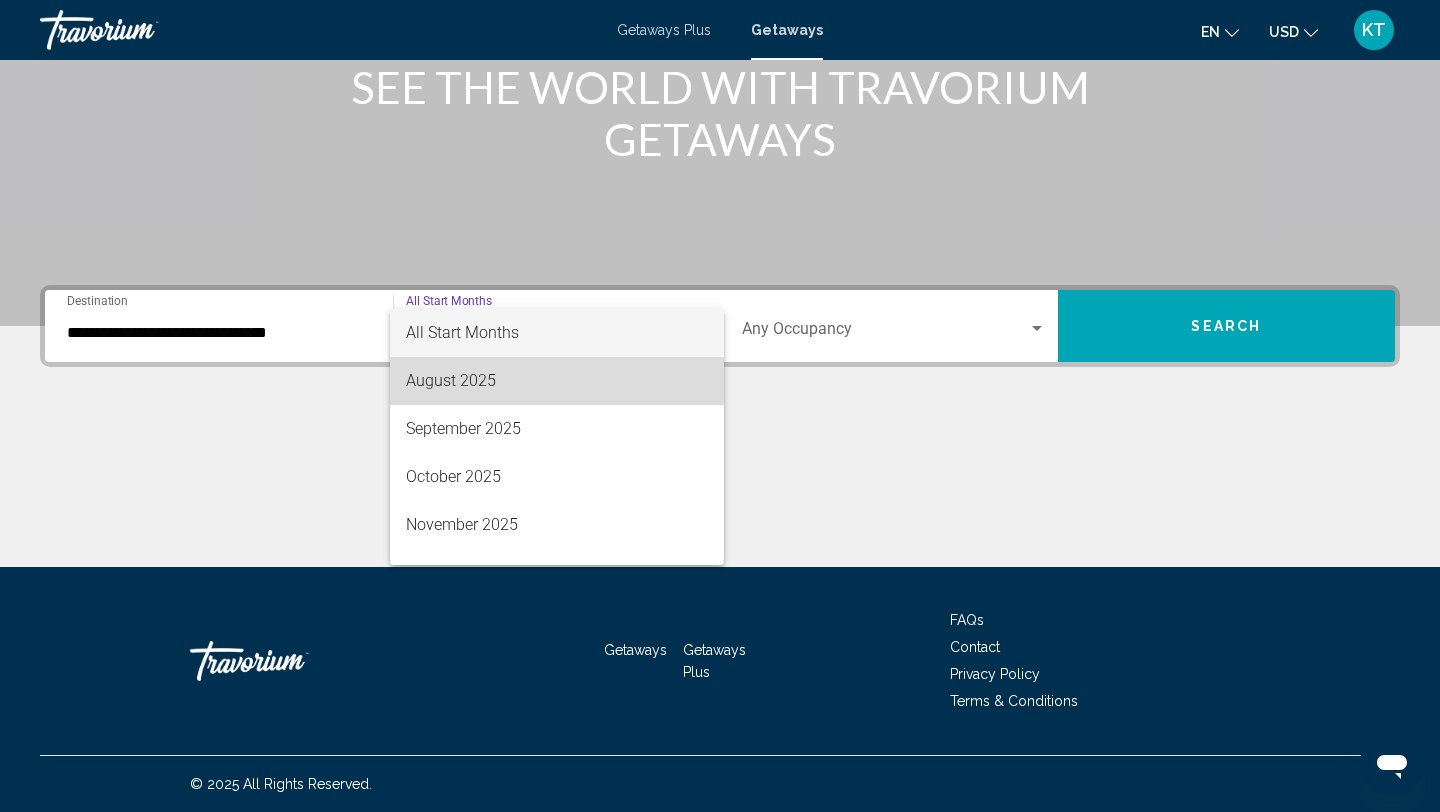 click on "August 2025" at bounding box center (557, 381) 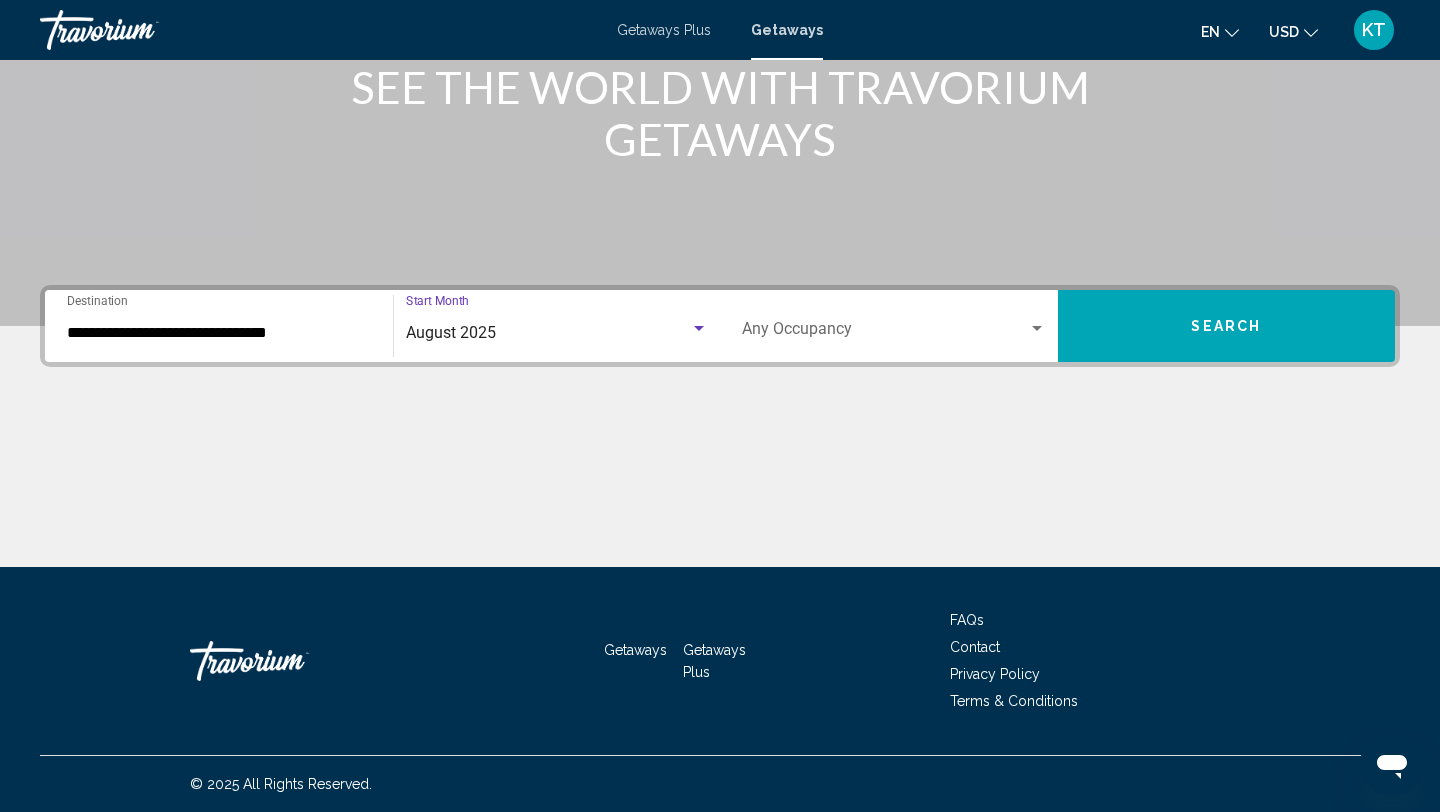 click on "Search" at bounding box center (1227, 326) 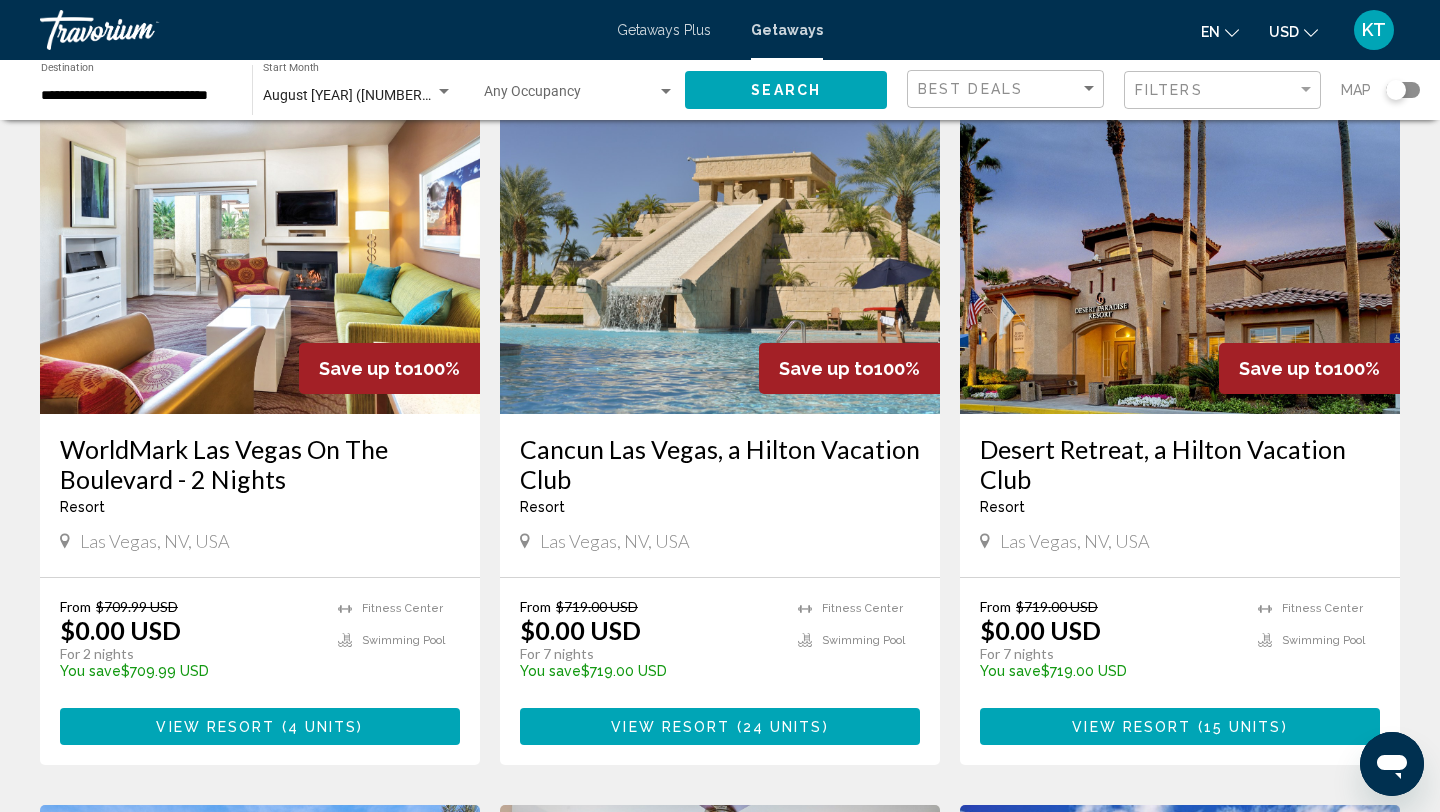 scroll, scrollTop: 1543, scrollLeft: 0, axis: vertical 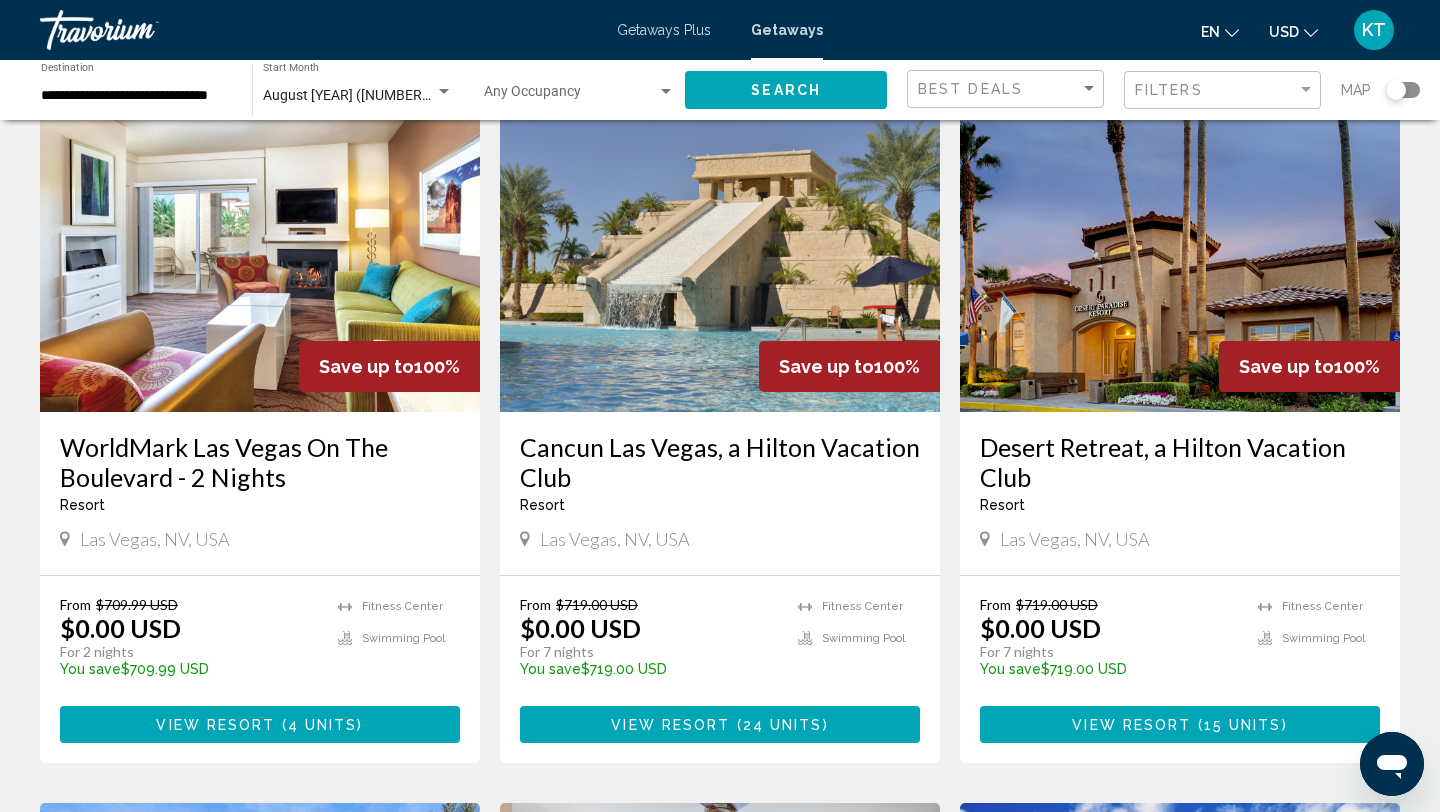 click on "View Resort    ( 24 units )" at bounding box center [719, 724] 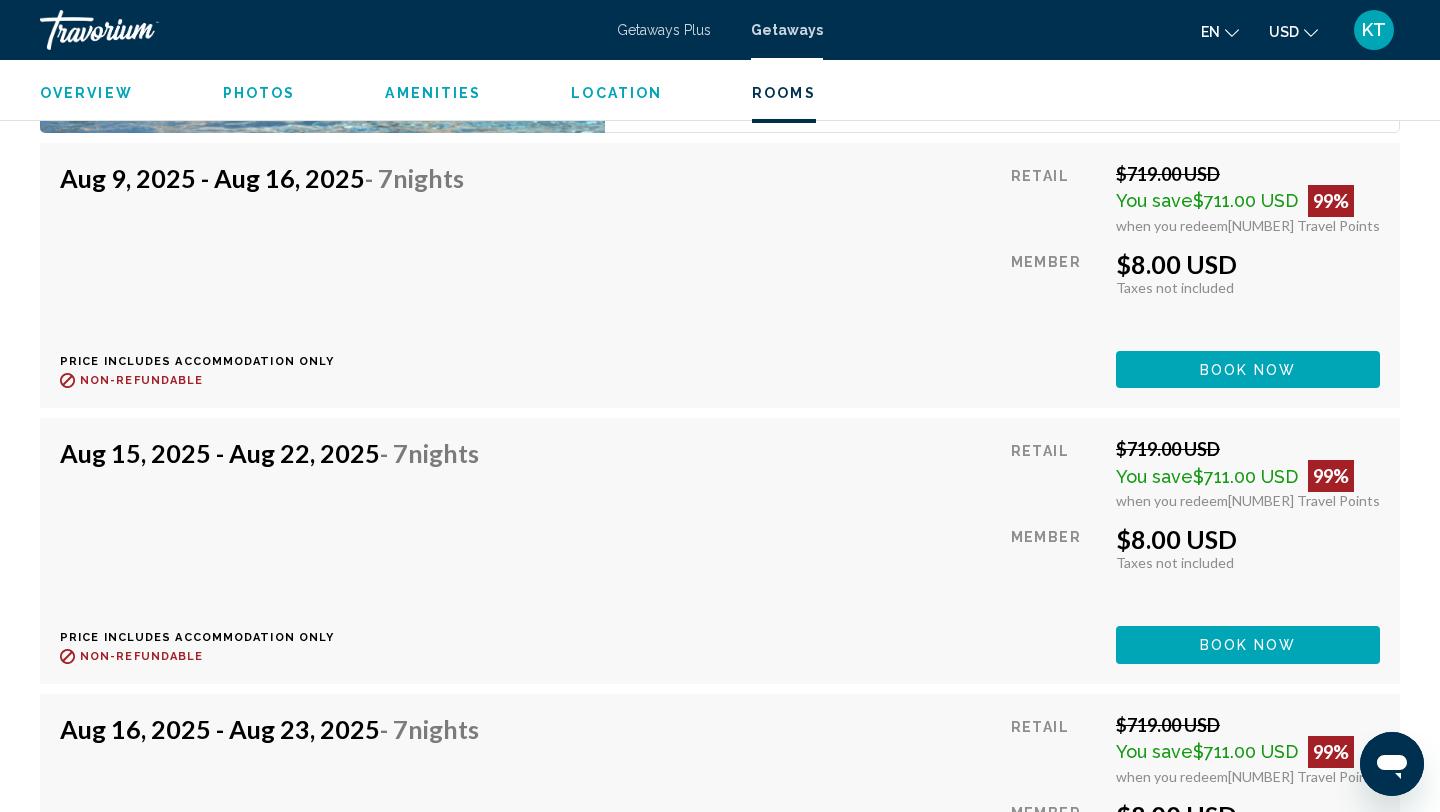 scroll, scrollTop: 6251, scrollLeft: 0, axis: vertical 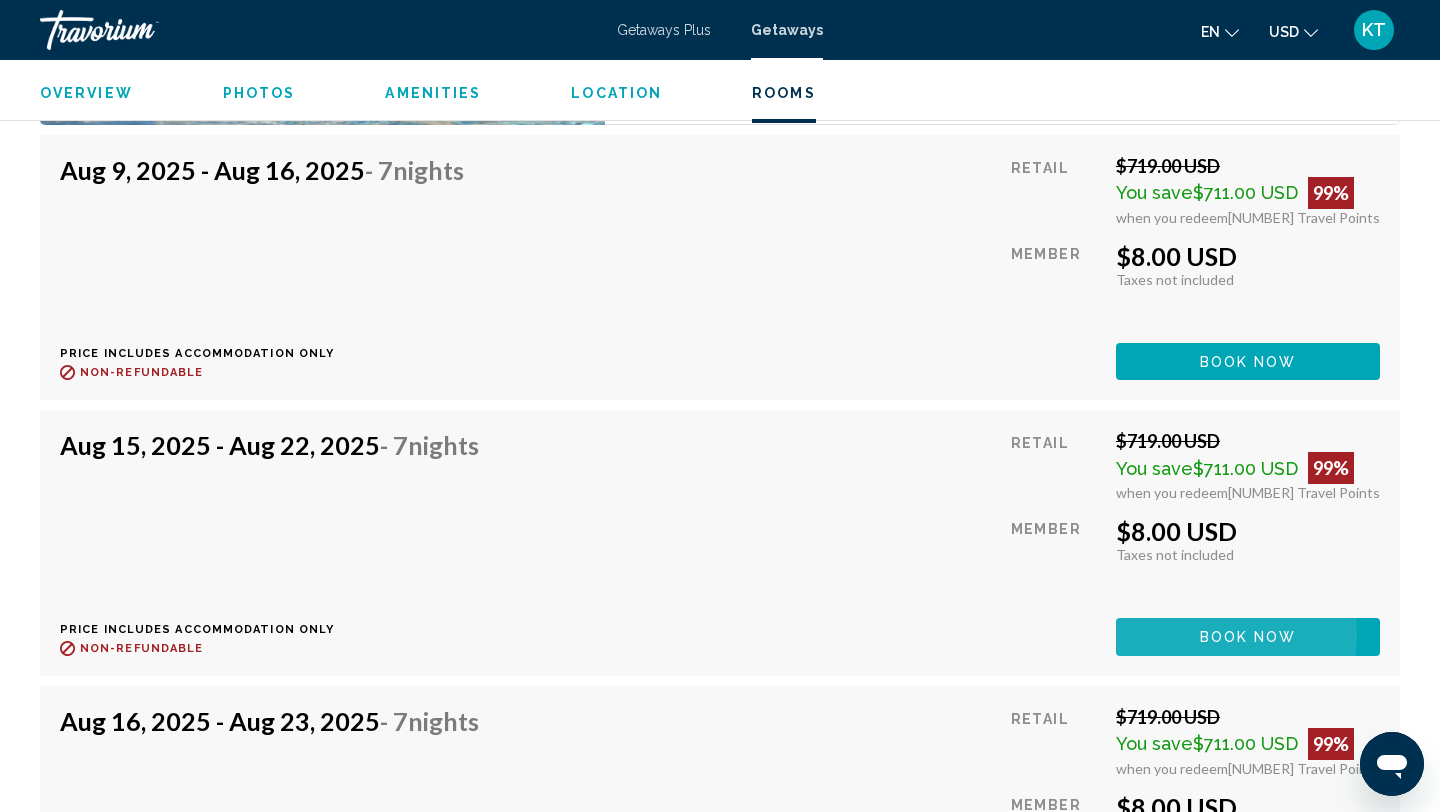 click on "Book now" at bounding box center (1248, 636) 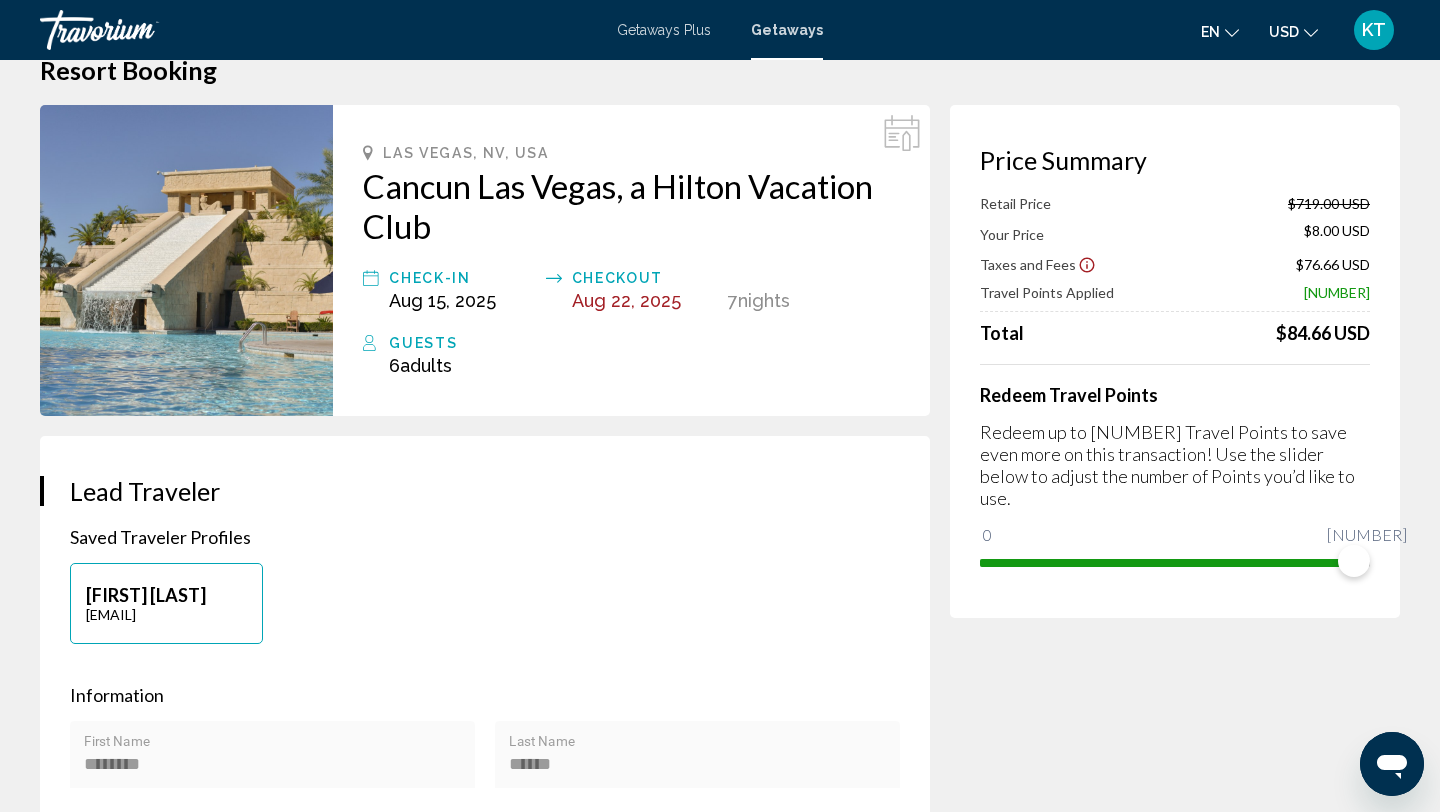 scroll, scrollTop: 0, scrollLeft: 0, axis: both 